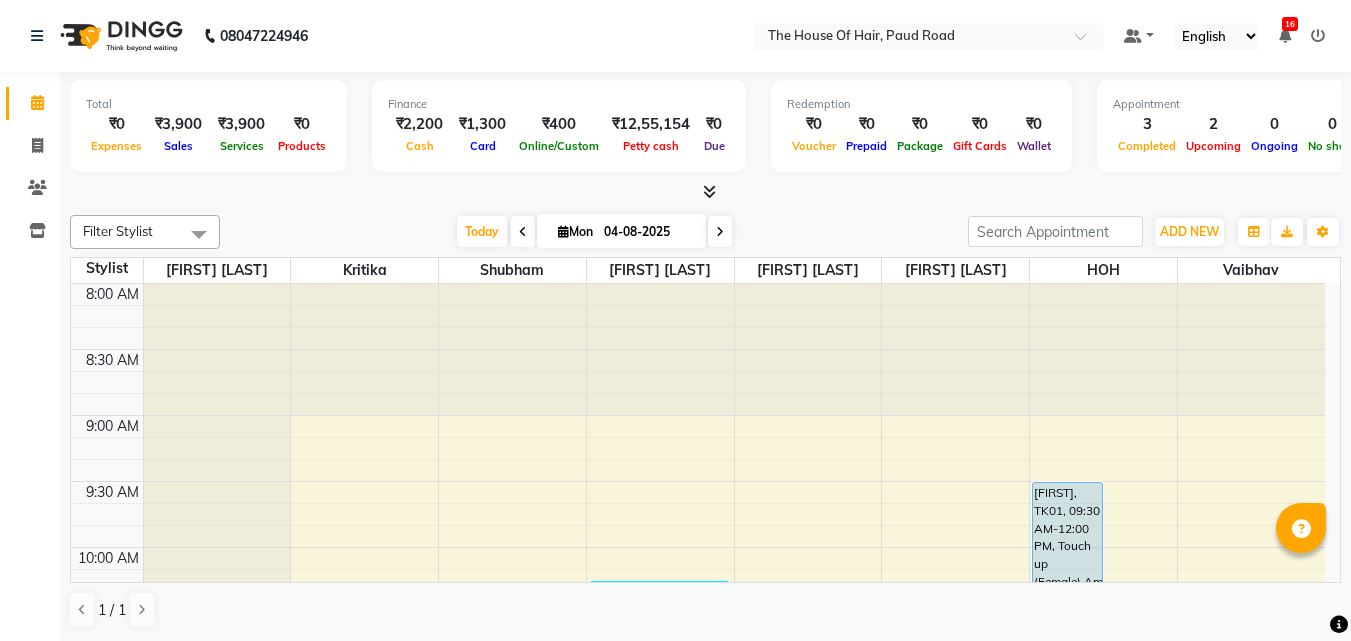 scroll, scrollTop: 0, scrollLeft: 0, axis: both 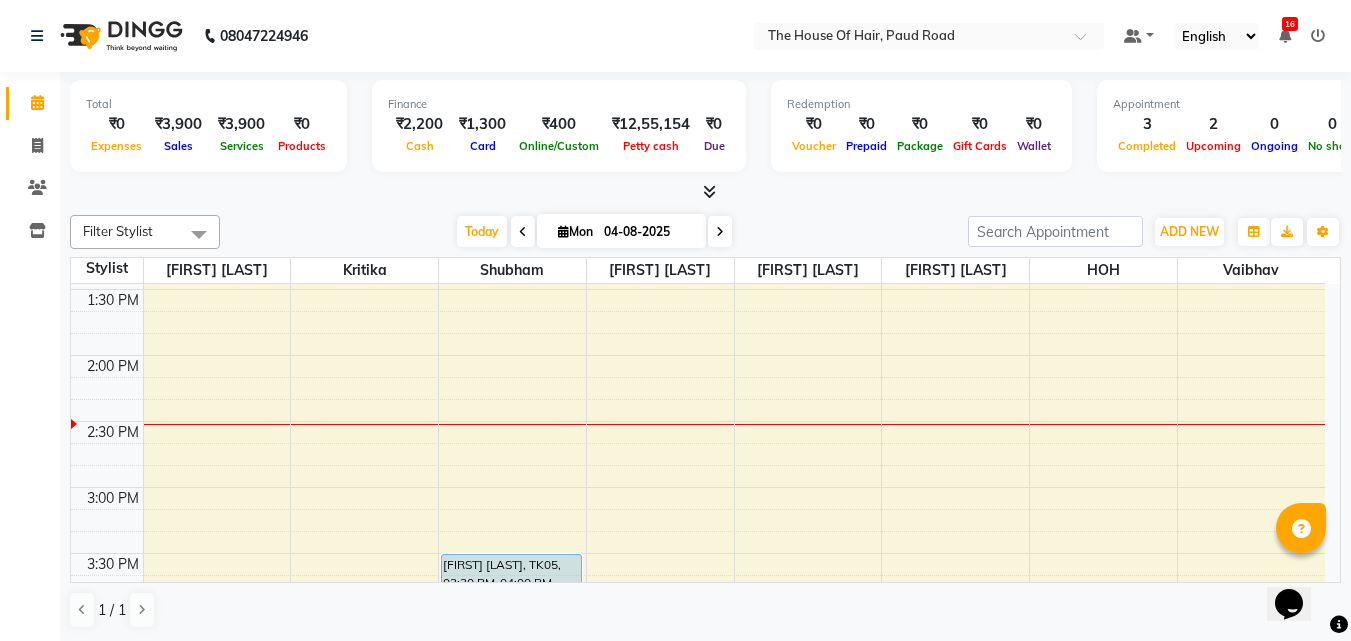click on "8:00 AM 8:30 AM 9:00 AM 9:30 AM 10:00 AM 10:30 AM 11:00 AM 11:30 AM 12:00 PM 12:30 PM 1:00 PM 1:30 PM 2:00 PM 2:30 PM 3:00 PM 3:30 PM 4:00 PM 4:30 PM 5:00 PM 5:30 PM 6:00 PM 6:30 PM 7:00 PM 7:30 PM 8:00 PM 8:30 PM 9:00 PM 9:30 PM [FIRST] [LAST], TK05, 03:30 PM-04:00 PM, Haircut by [FIRST] (Male) [FIRST] ., TK04, 10:15 AM-11:00 AM, Hair spa (Female) [FIRST] ., TK03, 11:45 AM-12:15 PM, HairCut [Male] [FIRST], TK01, 09:30 AM-12:00 PM, Touch up (Female),Ammonia free global colour(Female) [FIRST] [LAST], TK02, 11:15 AM-12:45 PM, Beard Triming Crafting(Male),Global Colour (Male)" at bounding box center (698, 487) 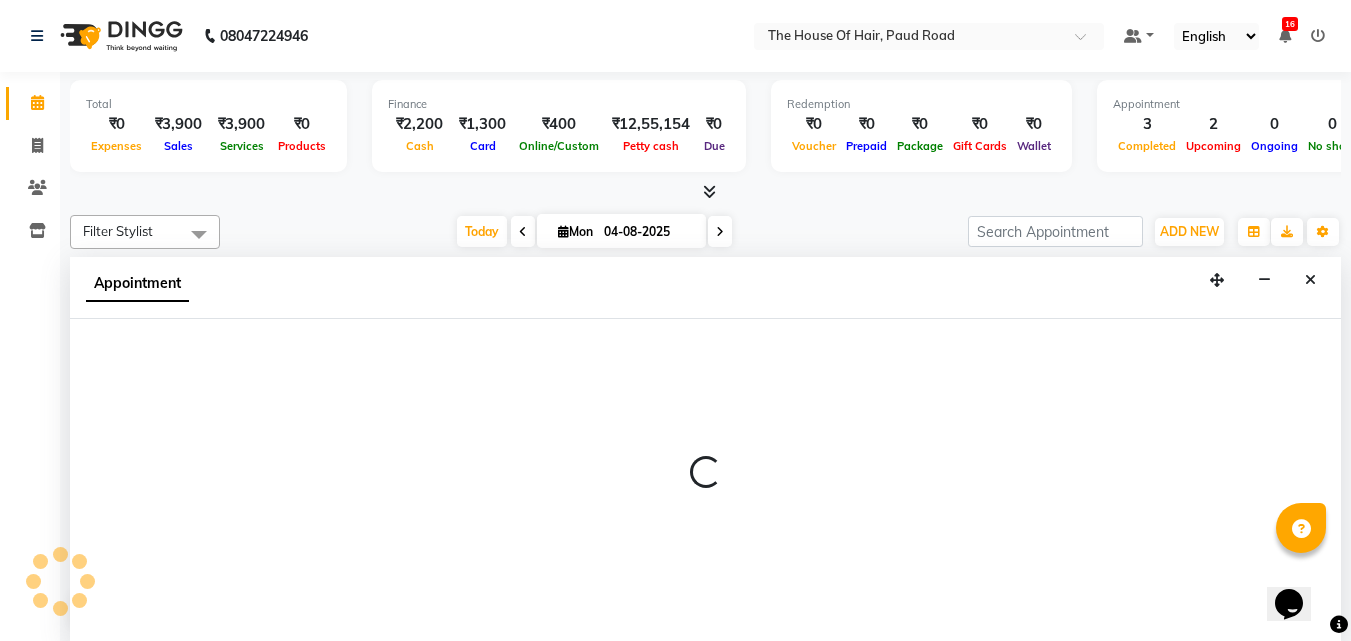 scroll, scrollTop: 1, scrollLeft: 0, axis: vertical 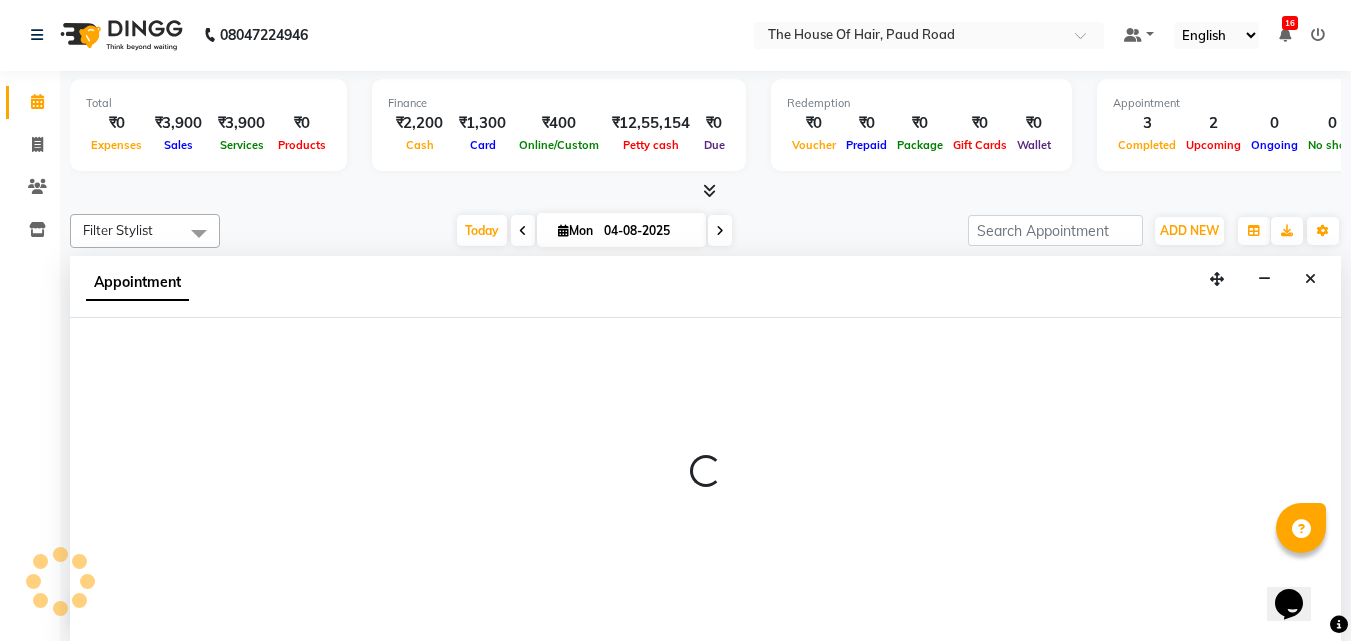 select on "57808" 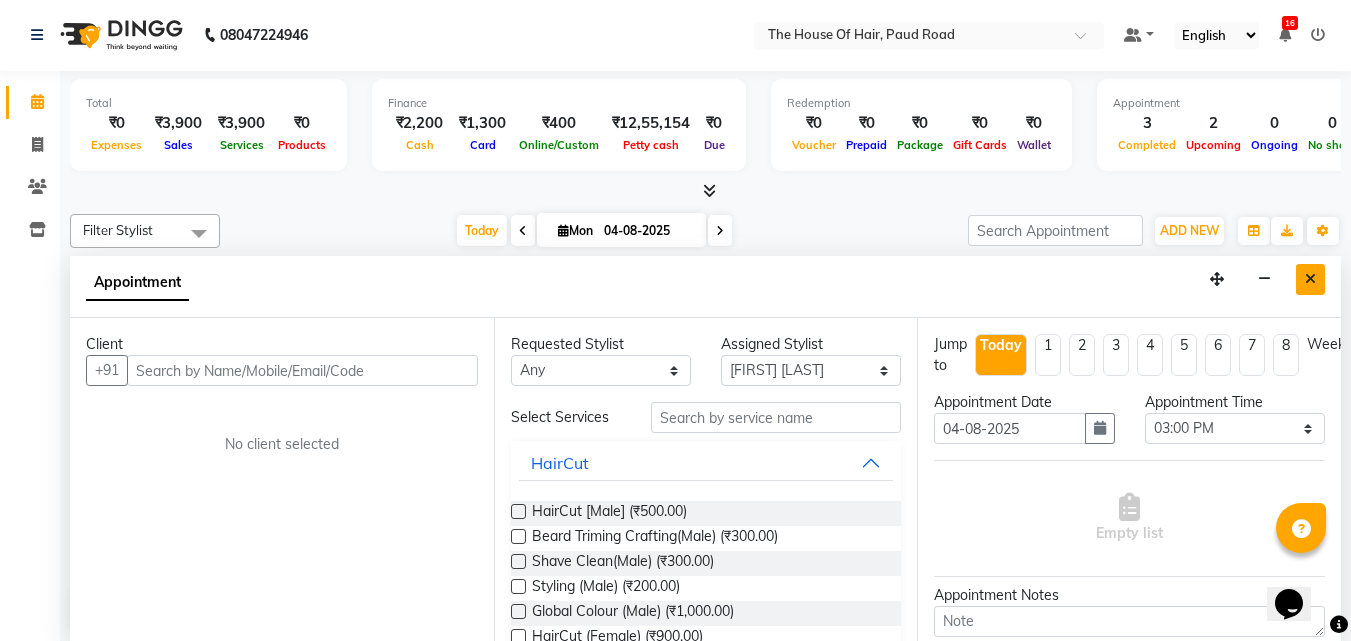 click at bounding box center (1310, 279) 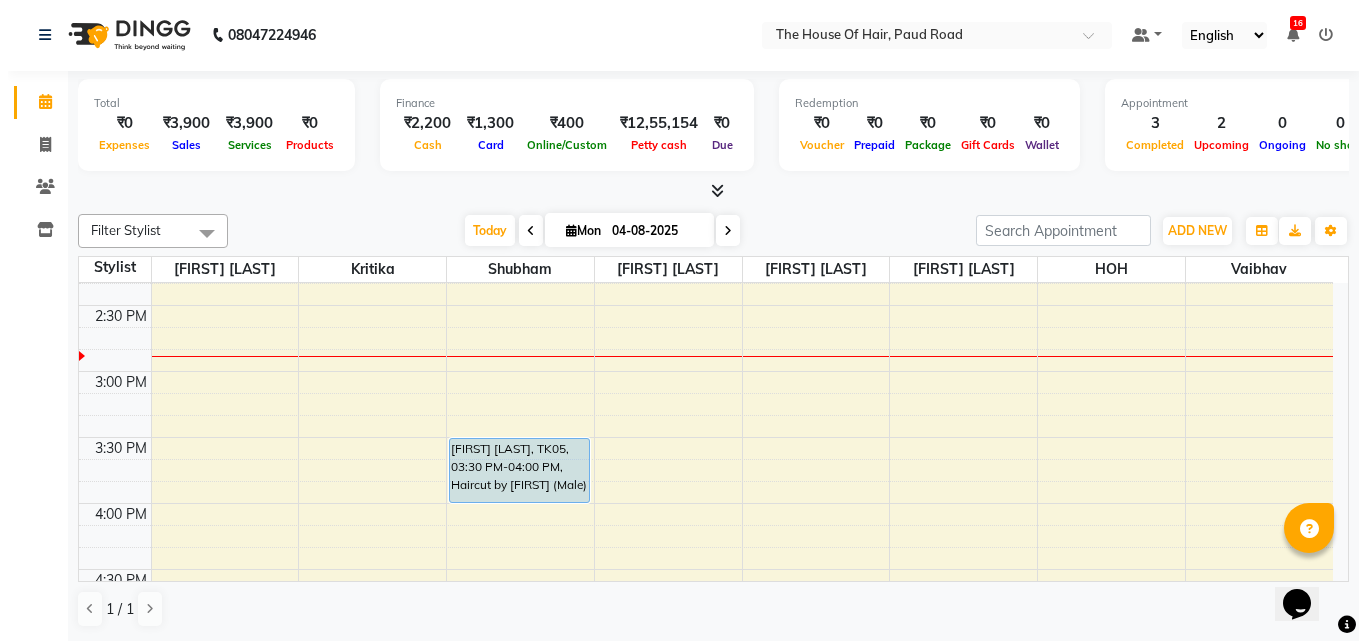 scroll, scrollTop: 761, scrollLeft: 0, axis: vertical 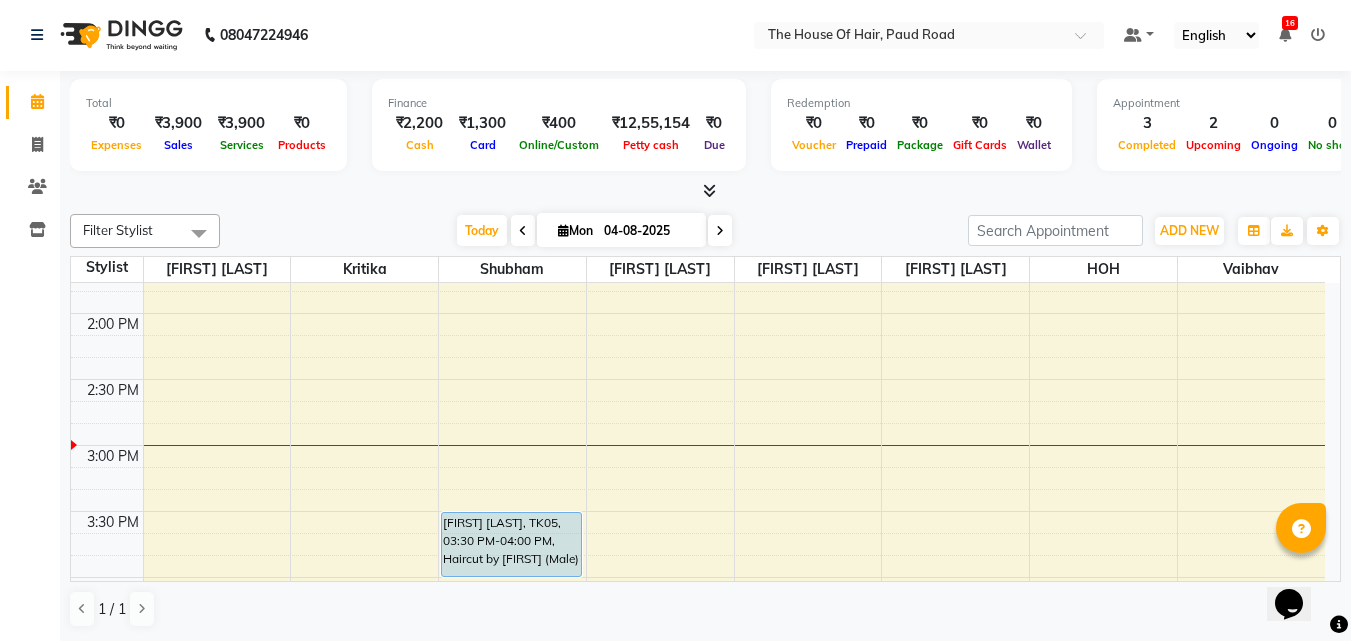 click on "8:00 AM 8:30 AM 9:00 AM 9:30 AM 10:00 AM 10:30 AM 11:00 AM 11:30 AM 12:00 PM 12:30 PM 1:00 PM 1:30 PM 2:00 PM 2:30 PM 3:00 PM 3:30 PM 4:00 PM 4:30 PM 5:00 PM 5:30 PM 6:00 PM 6:30 PM 7:00 PM 7:30 PM 8:00 PM 8:30 PM 9:00 PM 9:30 PM [FIRST] [LAST], TK05, 03:30 PM-04:00 PM, Haircut by [FIRST] (Male) [FIRST] ., TK04, 10:15 AM-11:00 AM, Hair spa (Female) [FIRST] ., TK03, 11:45 AM-12:15 PM, HairCut [Male] [FIRST], TK01, 09:30 AM-12:00 PM, Touch up (Female),Ammonia free global colour(Female) [FIRST] [LAST], TK02, 11:15 AM-12:45 PM, Beard Triming Crafting(Male),Global Colour (Male)" at bounding box center (698, 445) 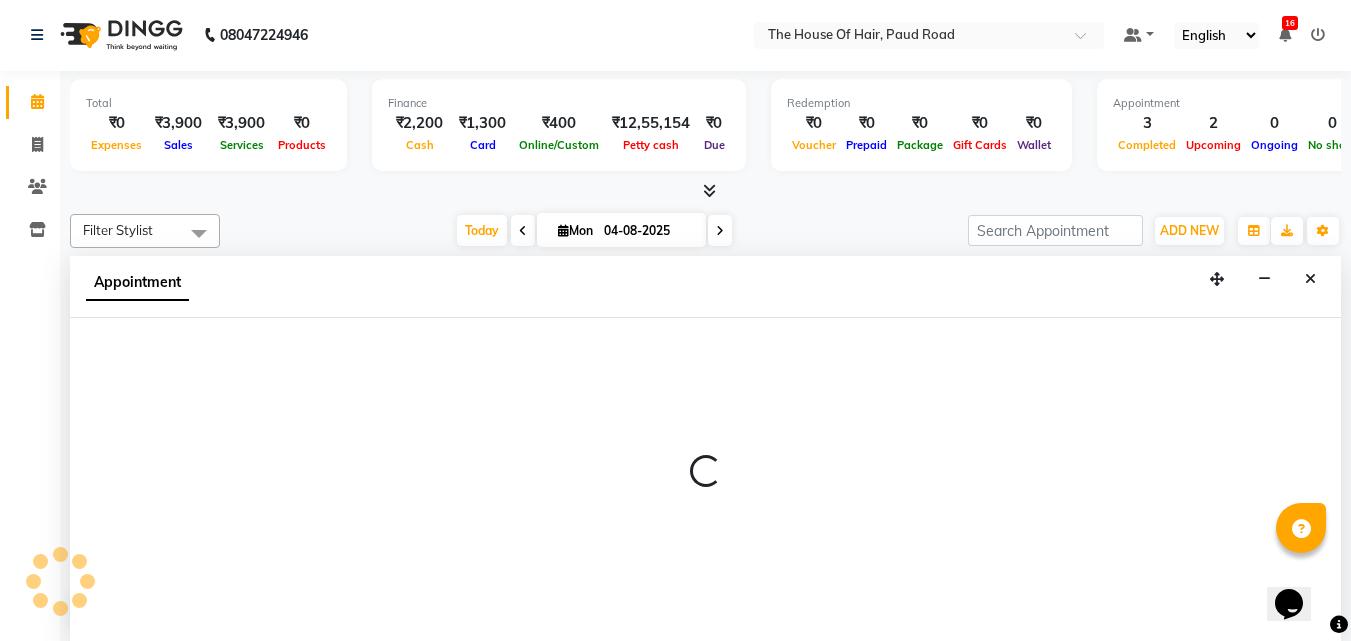 select on "57808" 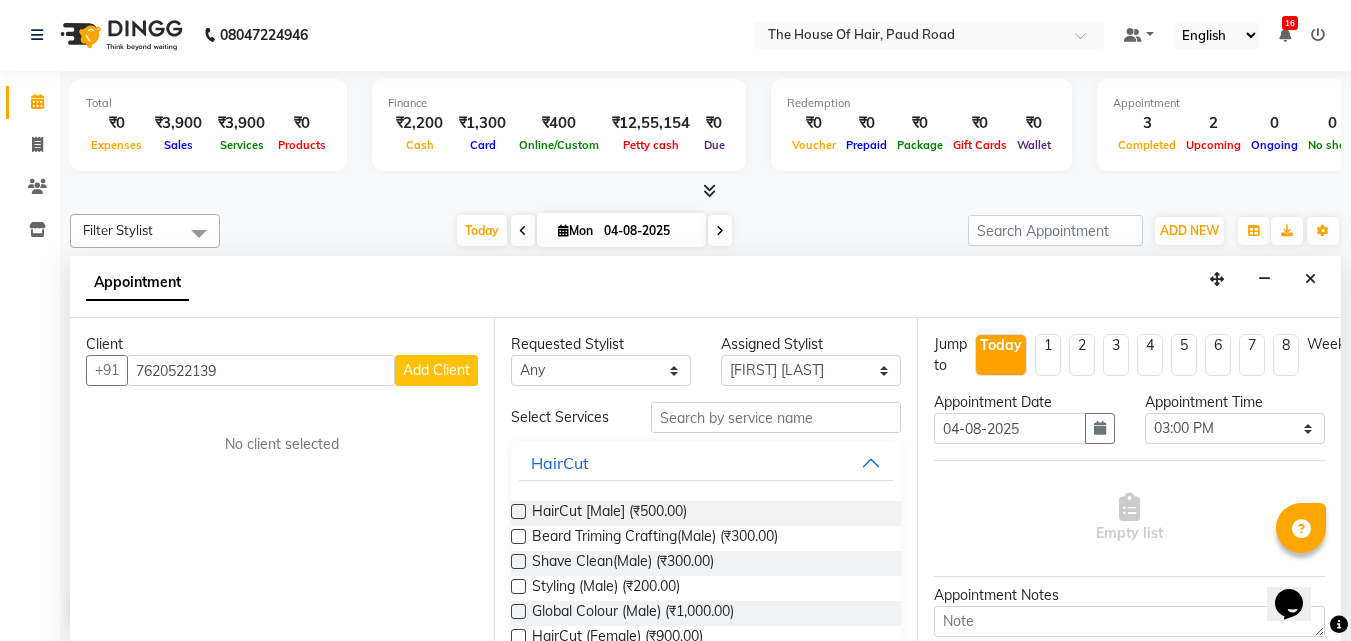 type on "7620522139" 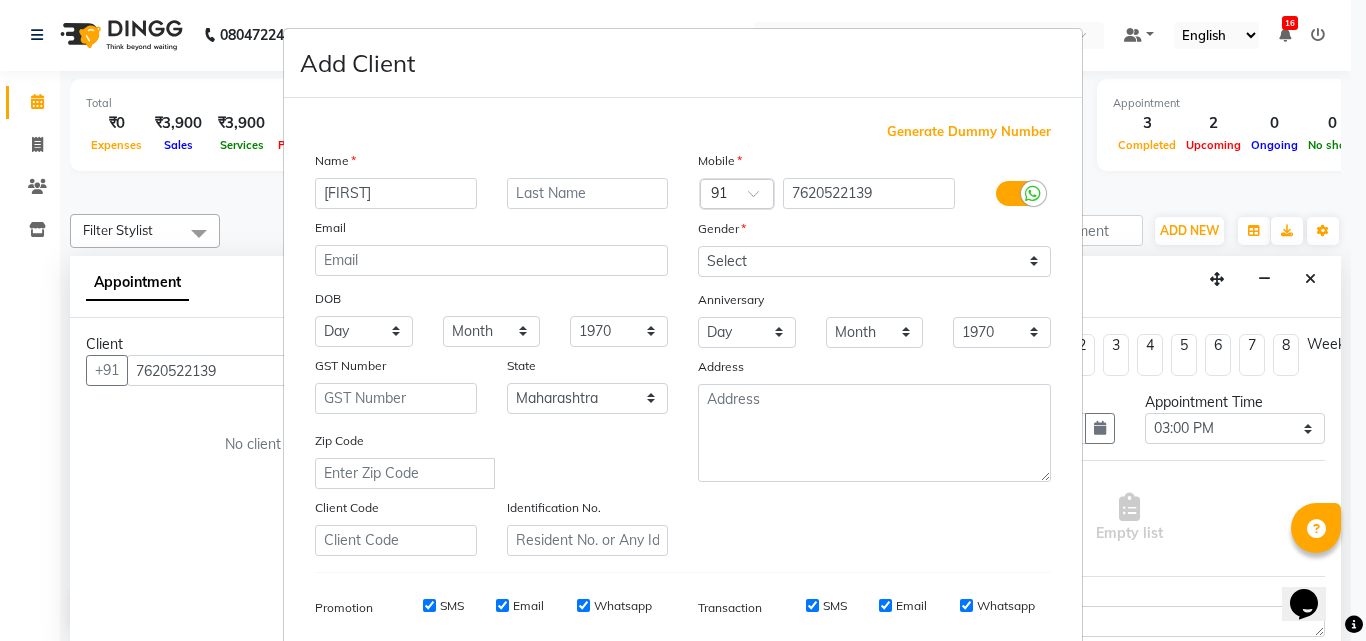 type on "[FIRST]" 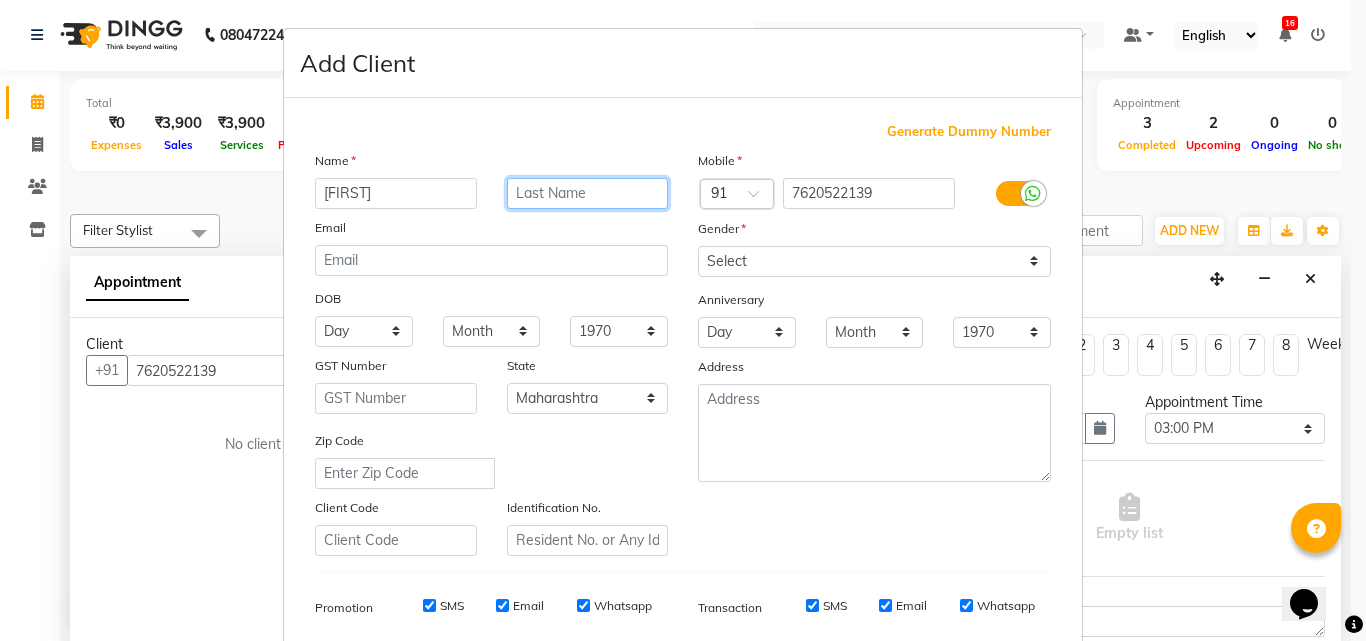 click at bounding box center [588, 193] 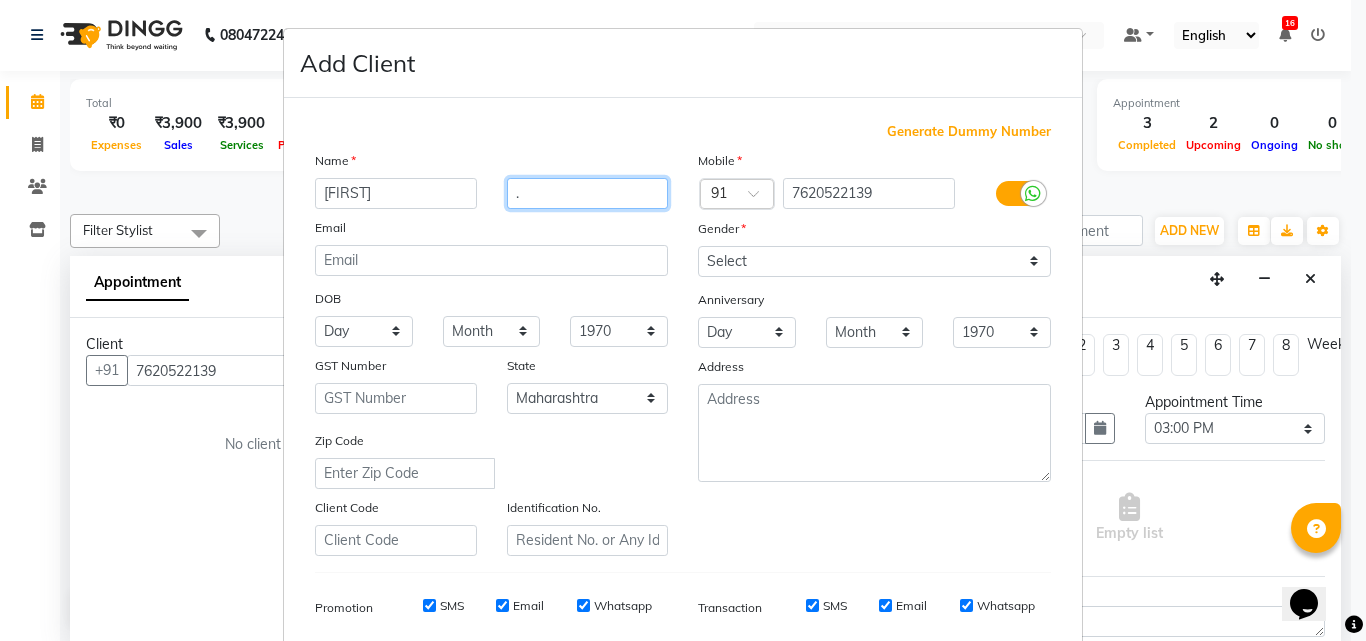 type on "." 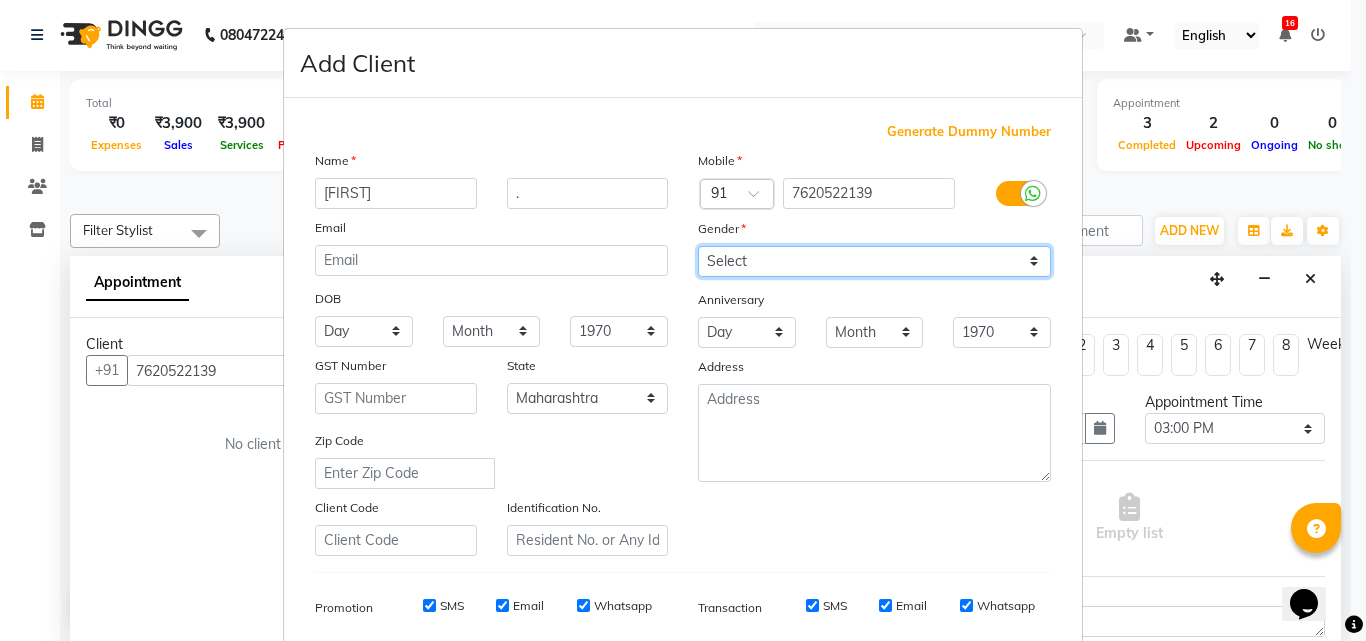 click on "Select Male Female Other Prefer Not To Say" at bounding box center (874, 261) 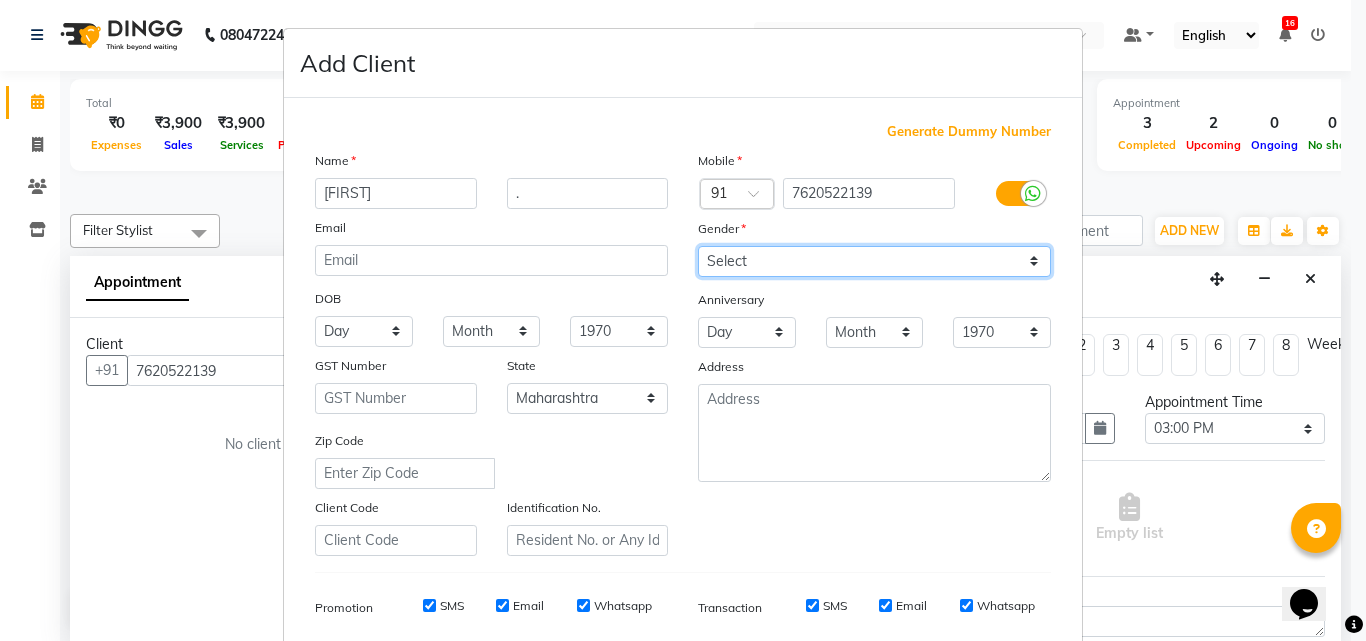 select on "male" 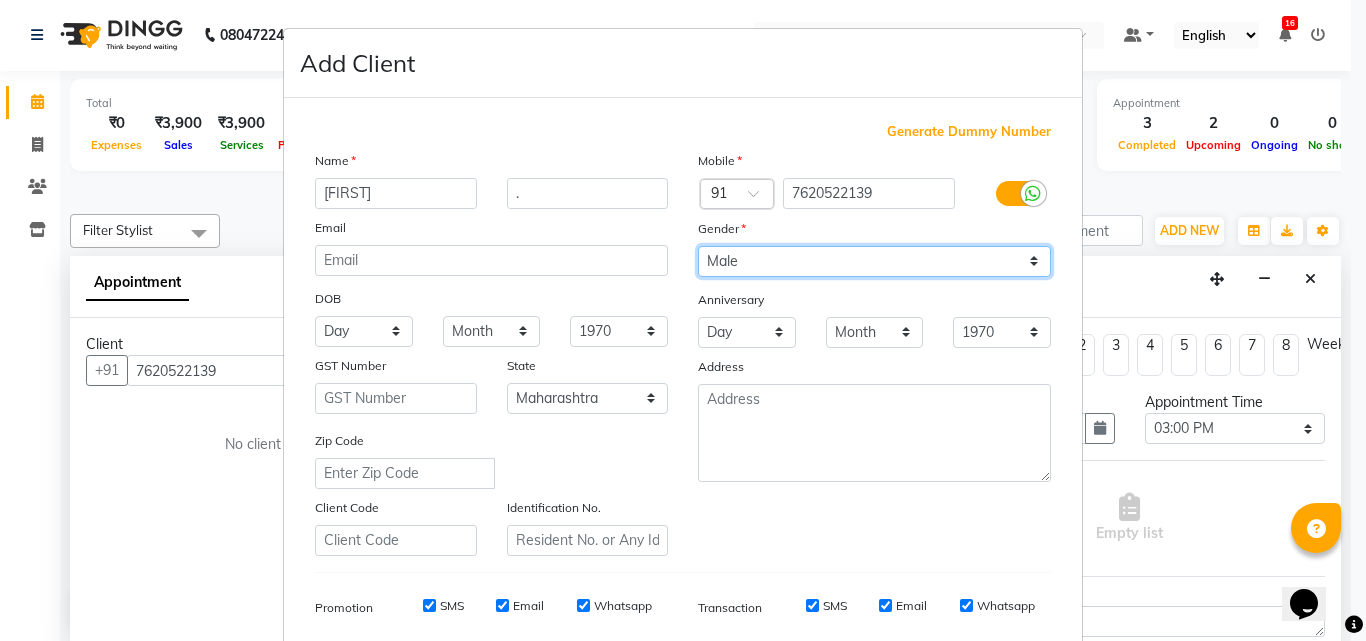 click on "Select Male Female Other Prefer Not To Say" at bounding box center [874, 261] 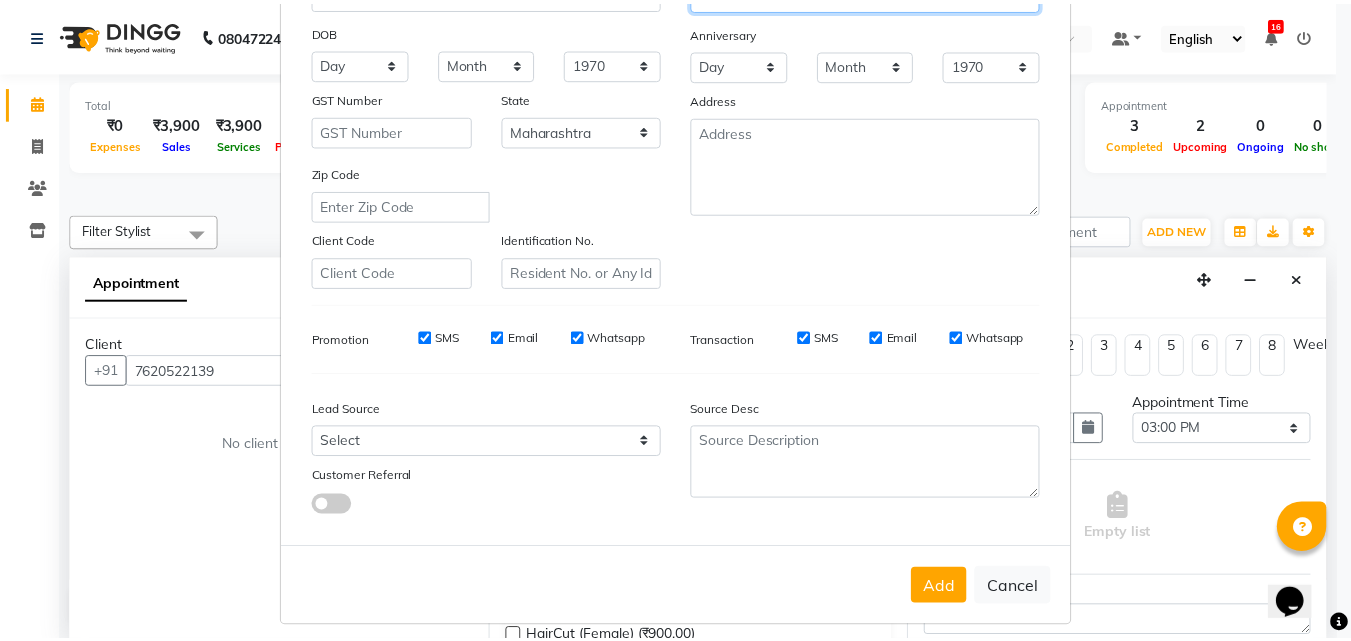 scroll, scrollTop: 282, scrollLeft: 0, axis: vertical 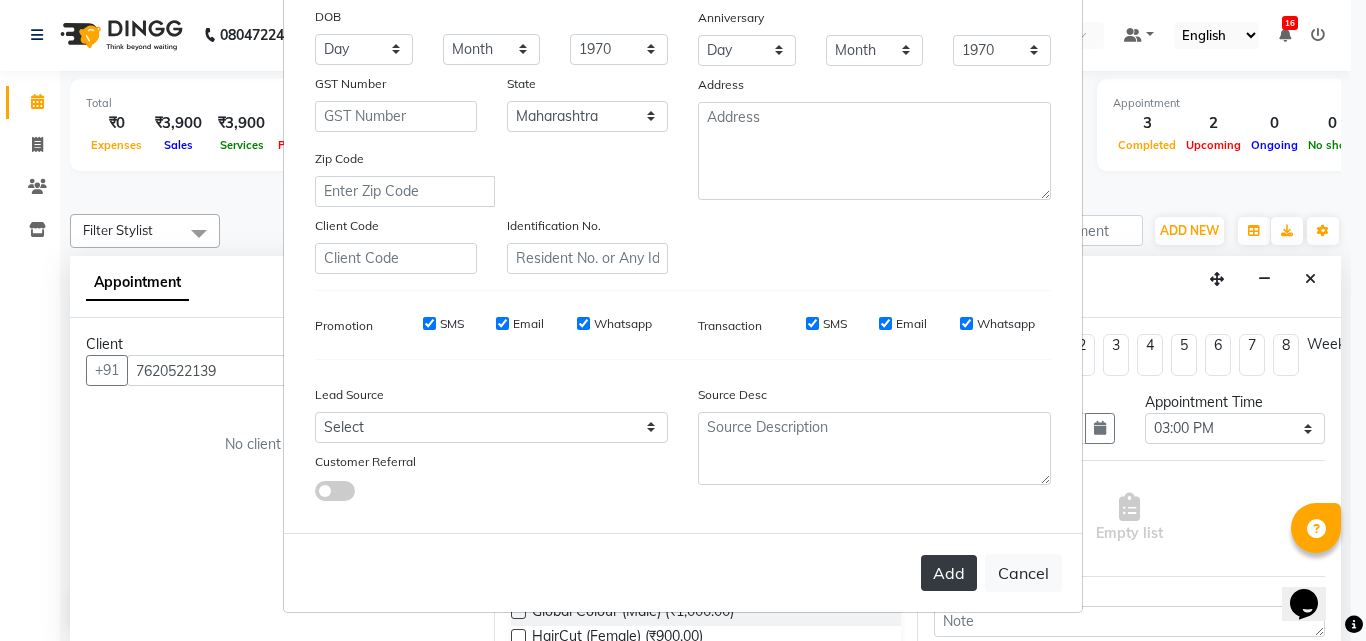 click on "Add" at bounding box center [949, 573] 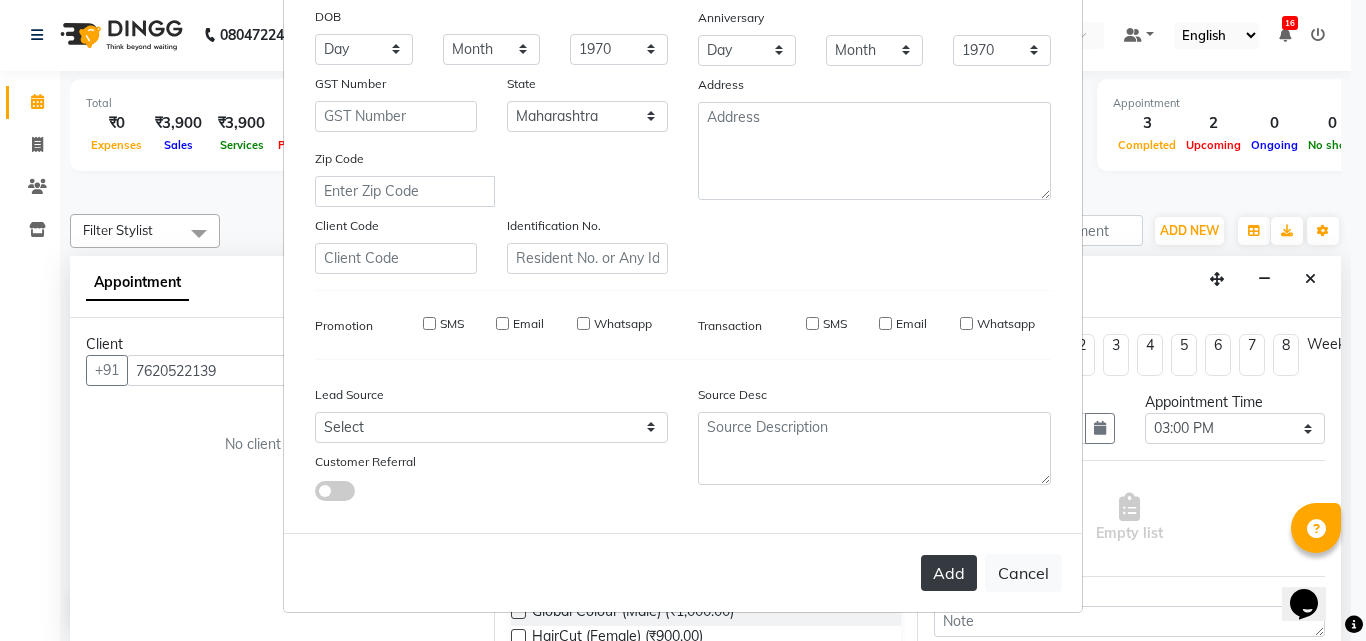 type 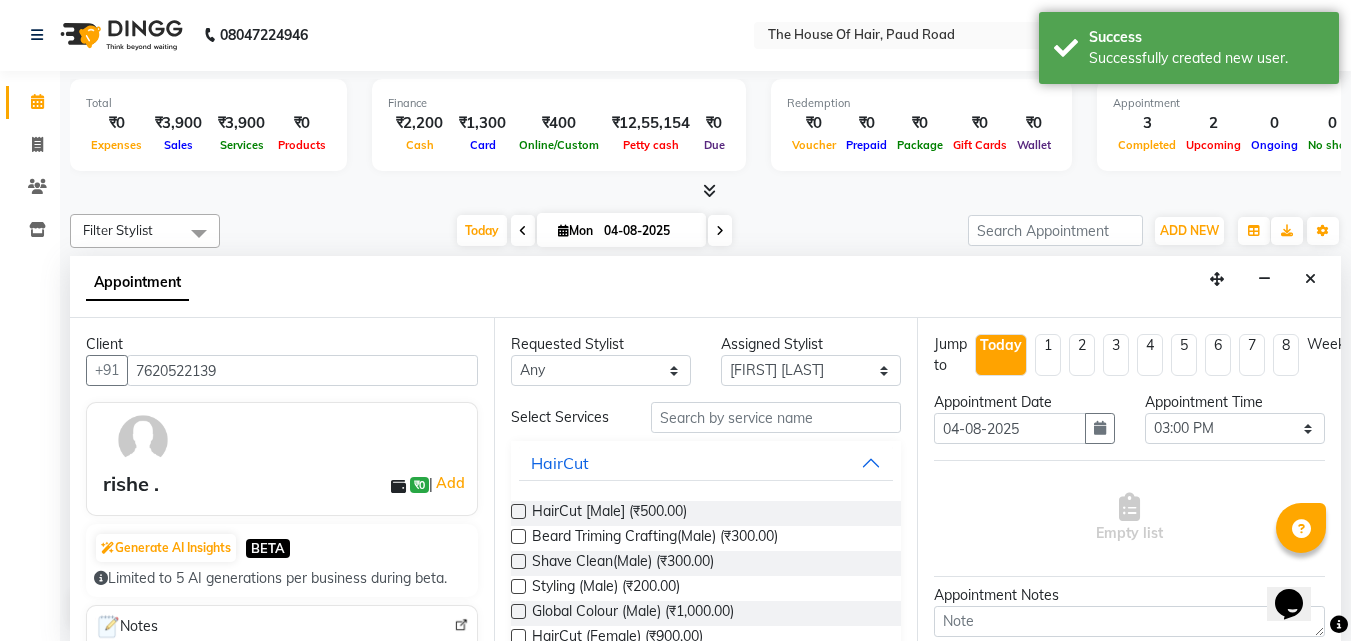 click at bounding box center [518, 511] 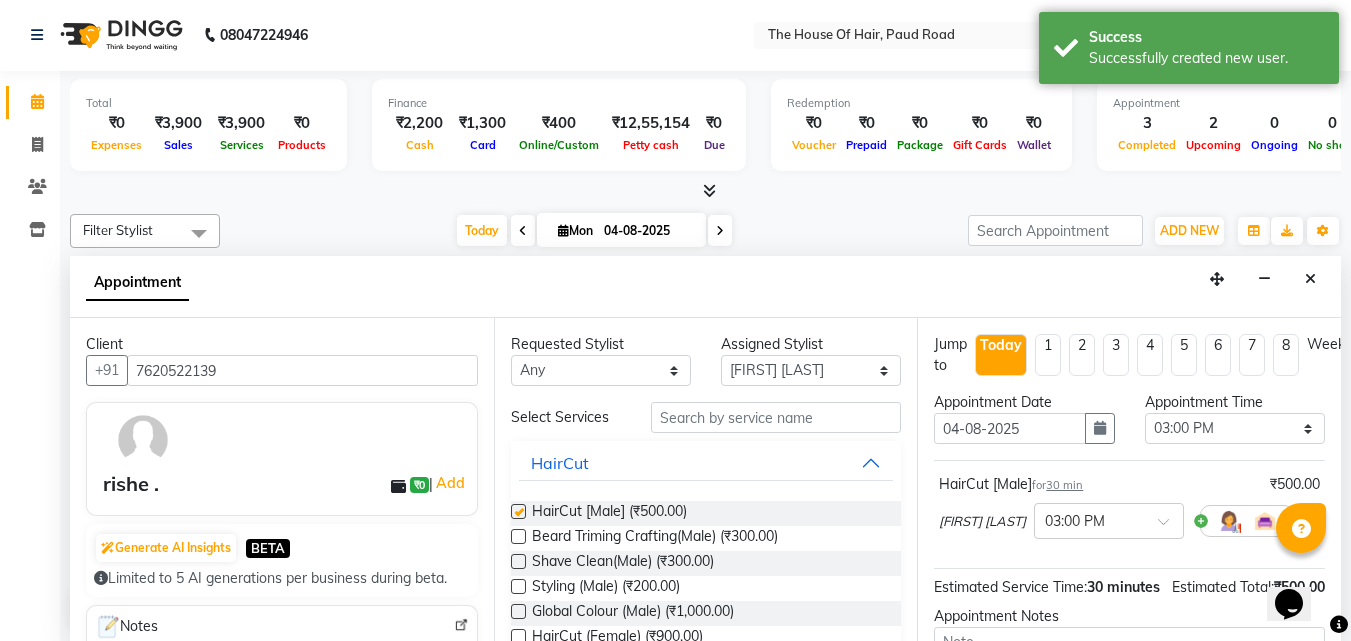 checkbox on "false" 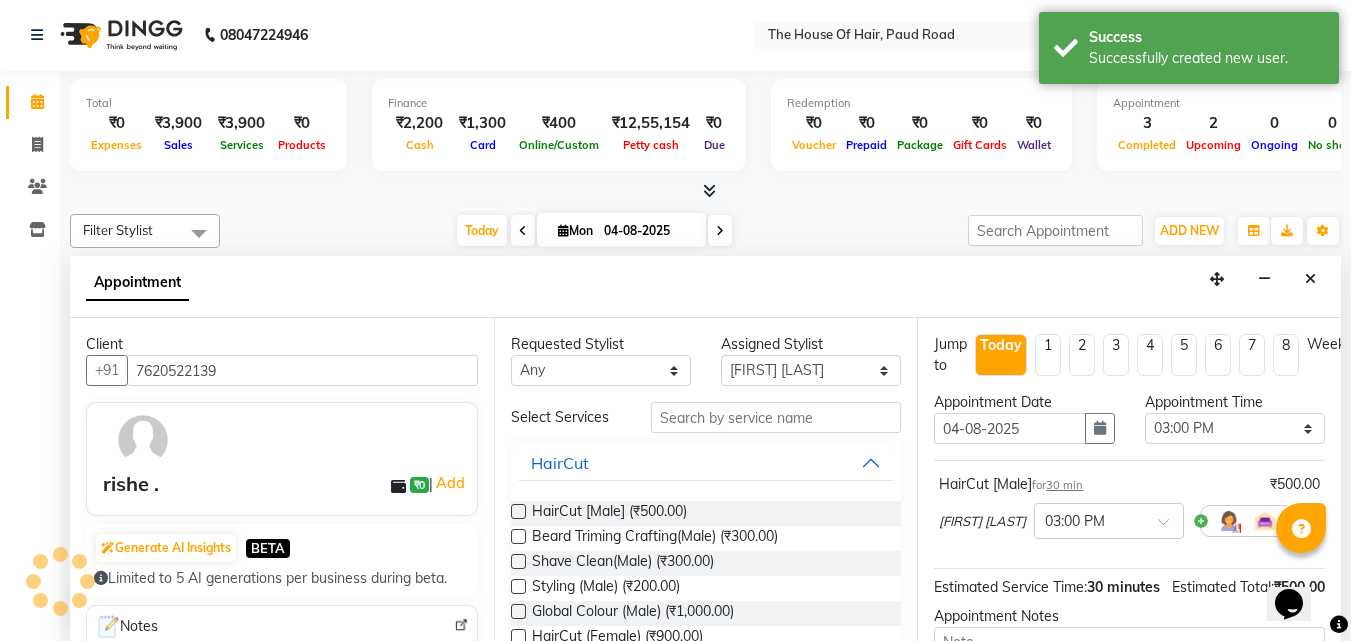 click at bounding box center (518, 536) 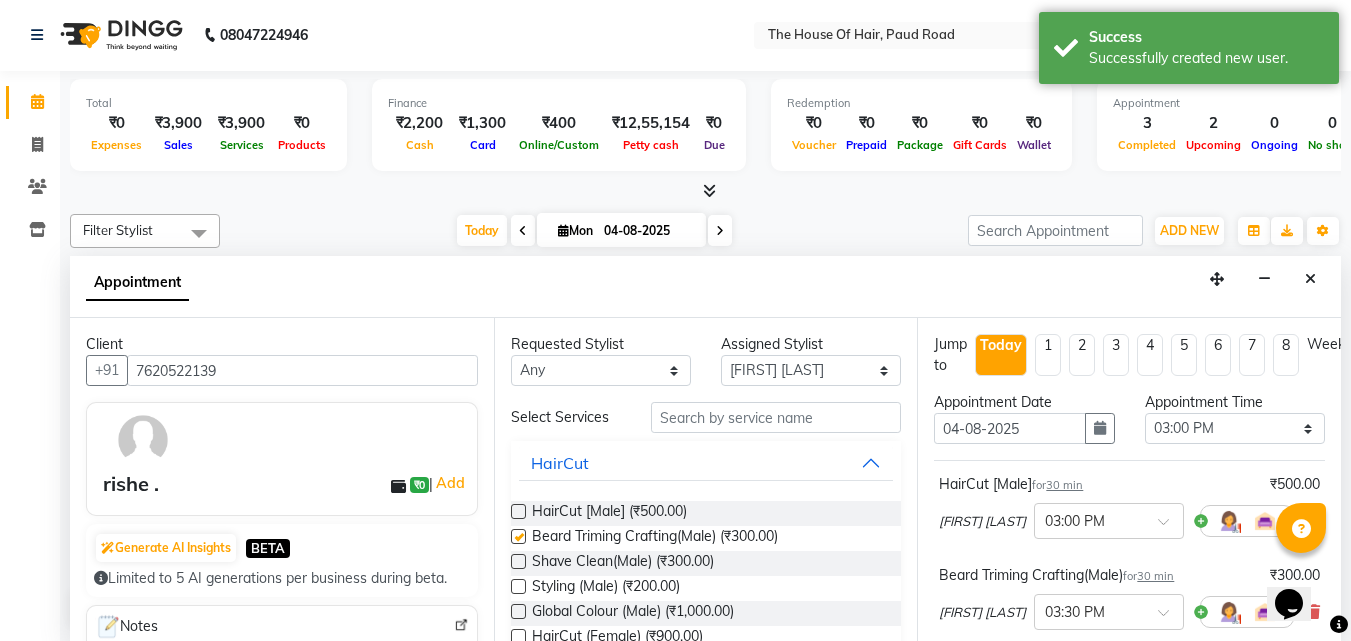 checkbox on "false" 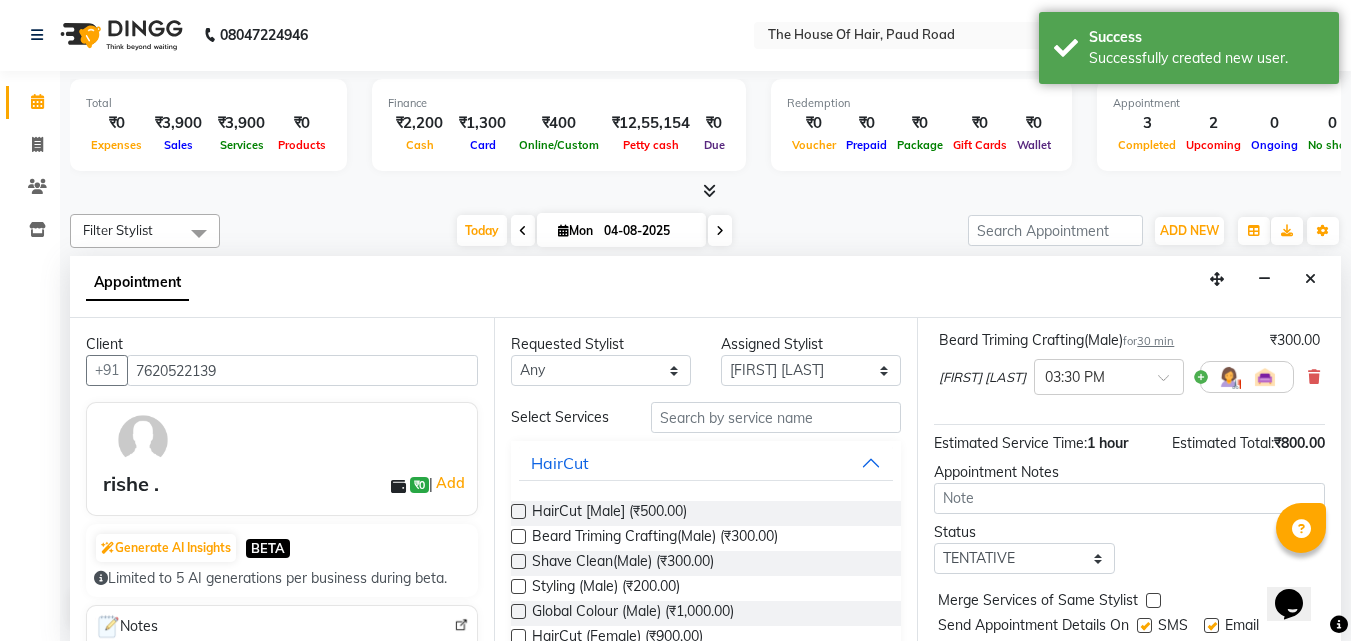 scroll, scrollTop: 309, scrollLeft: 0, axis: vertical 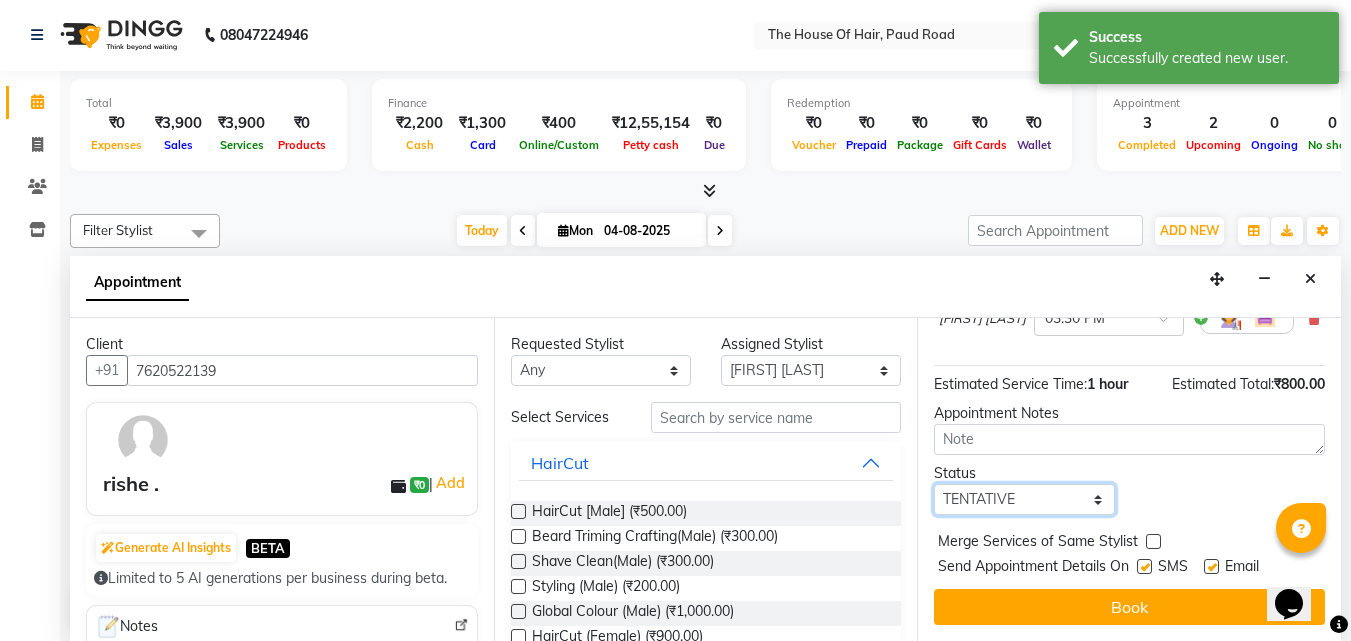 click on "Select TENTATIVE CONFIRM CHECK-IN UPCOMING" at bounding box center (1024, 499) 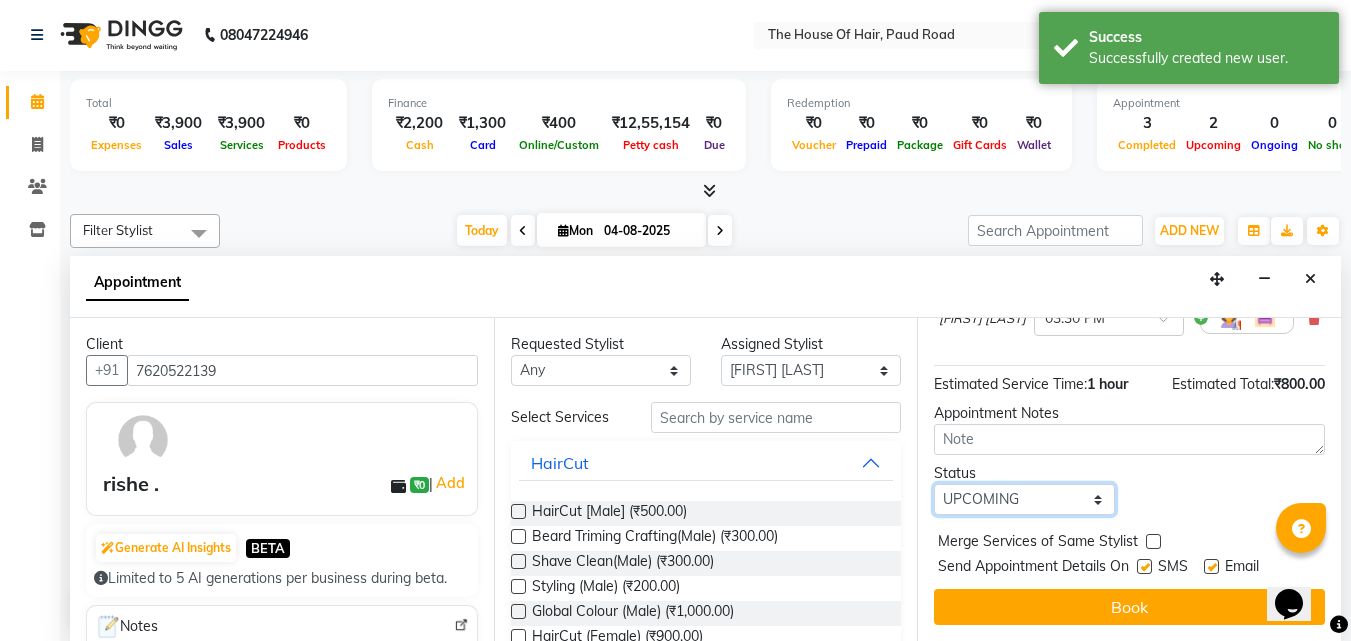 click on "Select TENTATIVE CONFIRM CHECK-IN UPCOMING" at bounding box center (1024, 499) 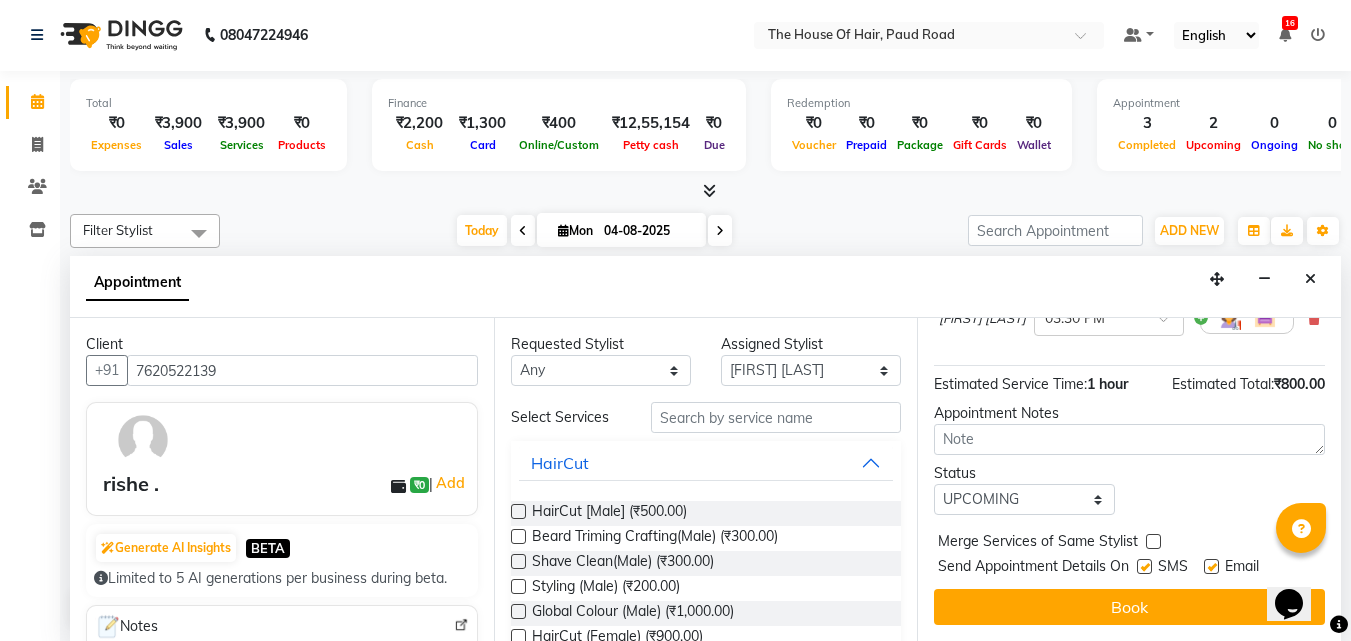 click at bounding box center (1153, 541) 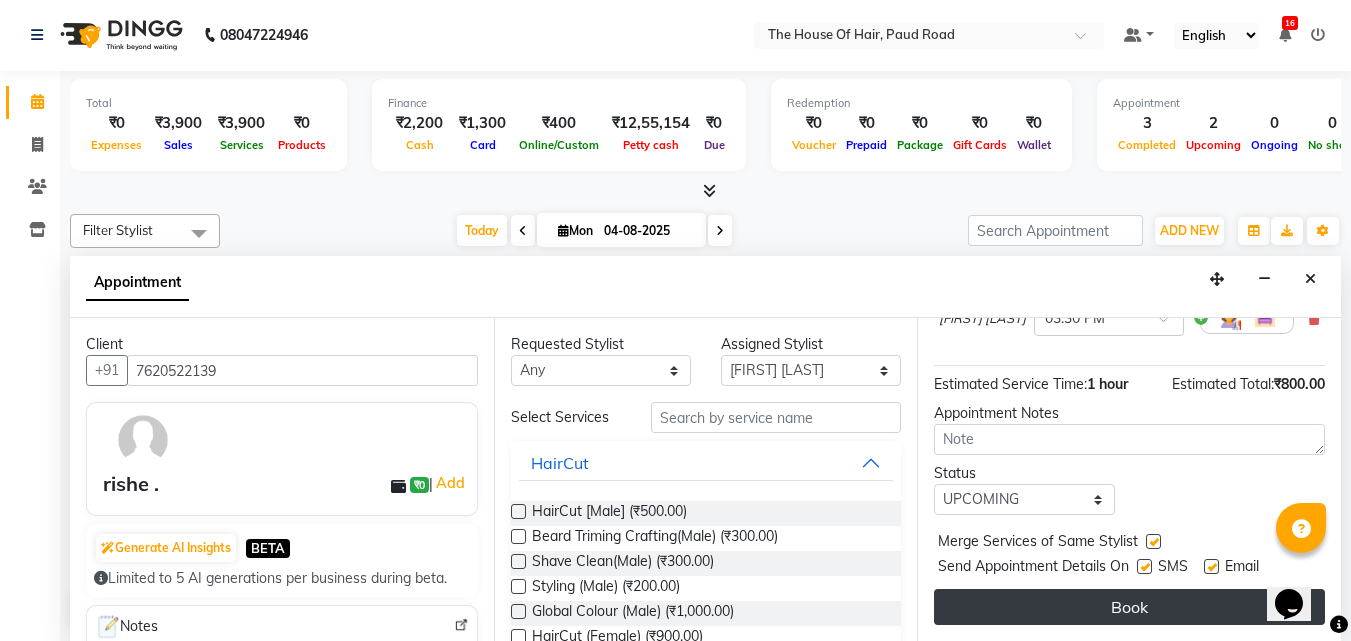 click on "Book" at bounding box center (1129, 607) 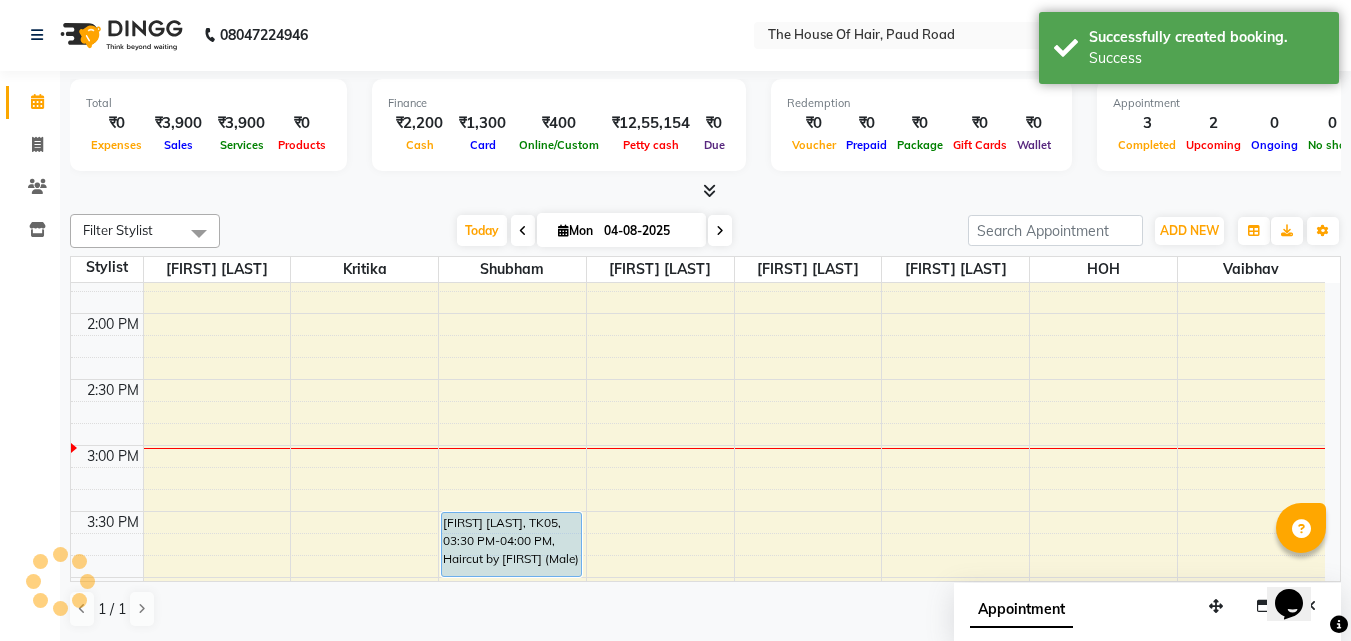 scroll, scrollTop: 0, scrollLeft: 0, axis: both 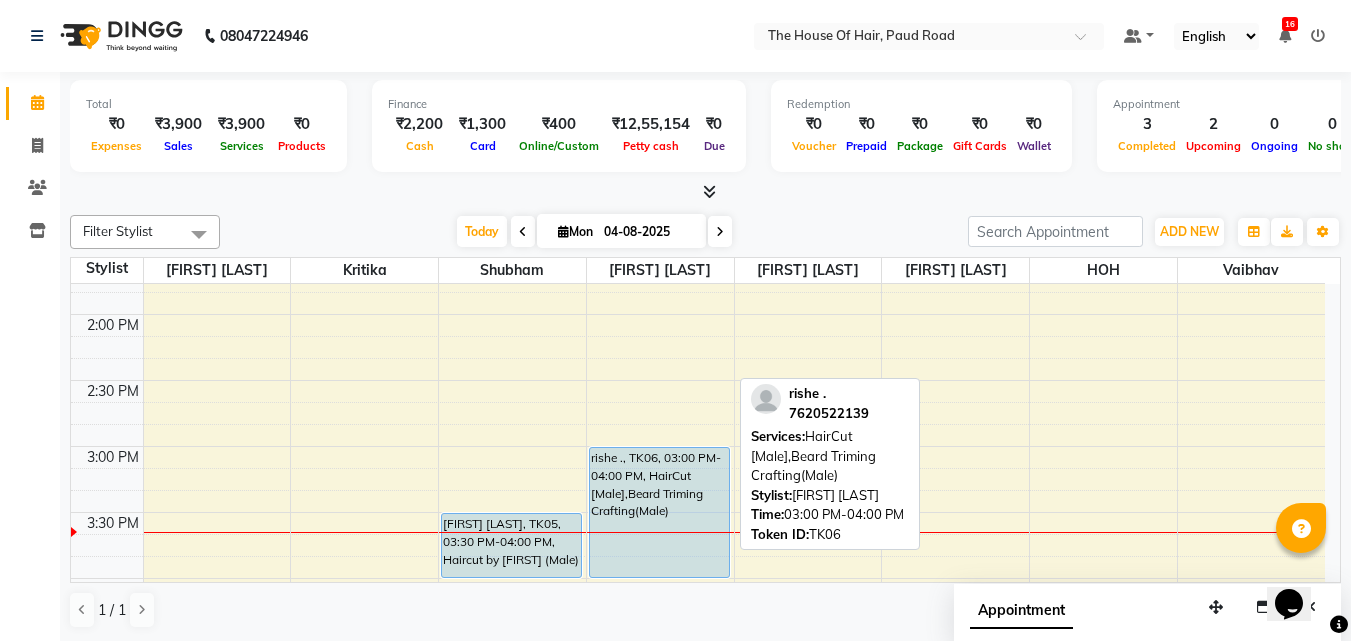click on "rishe ., TK06, 03:00 PM-04:00 PM, HairCut  [Male],Beard Triming Crafting(Male)" at bounding box center (659, 512) 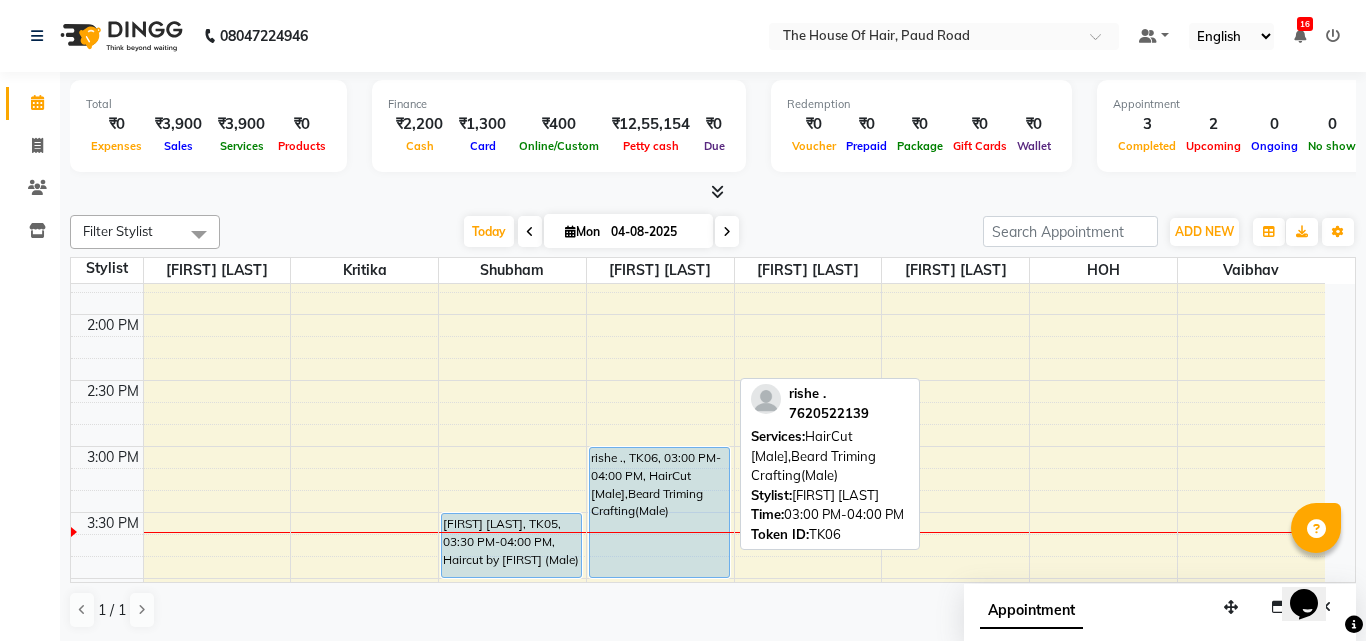 select on "5" 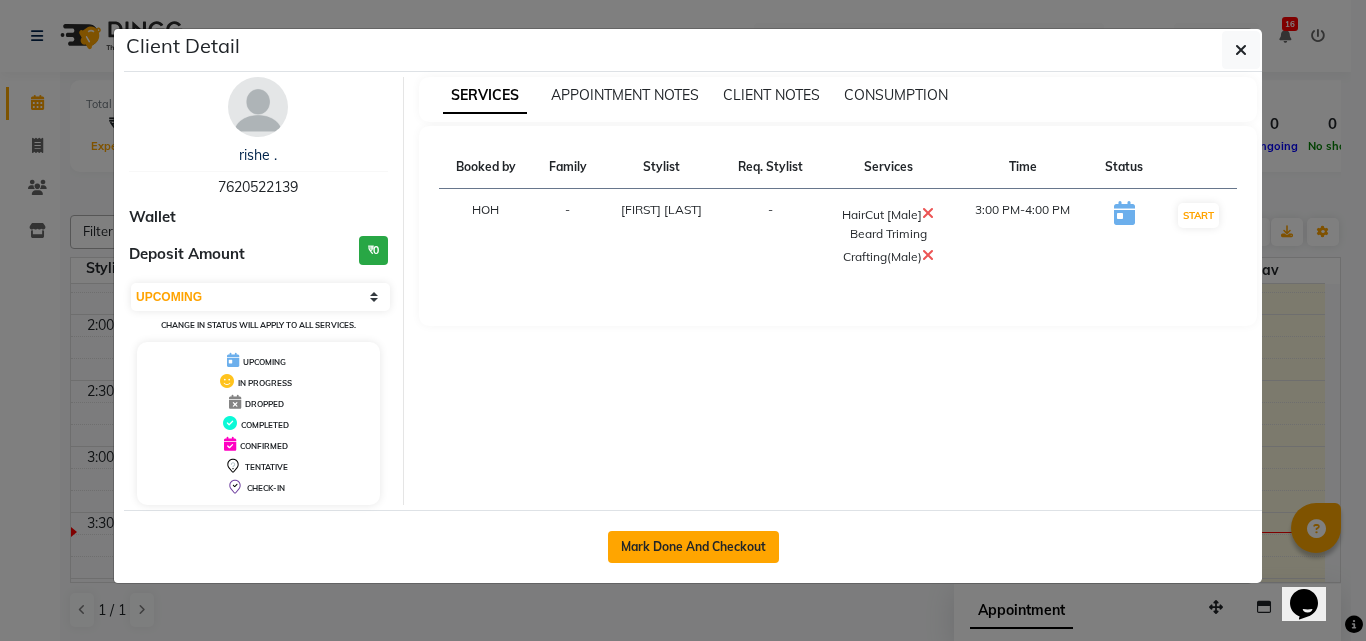 click on "Mark Done And Checkout" 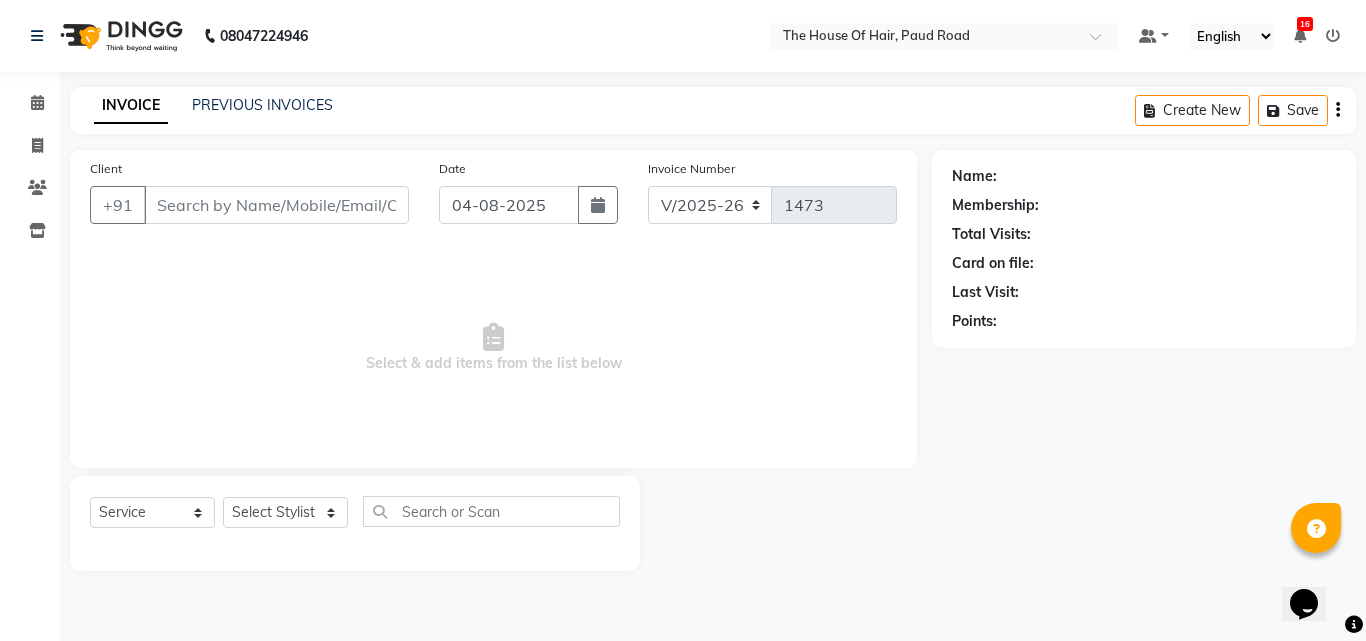 type on "7620522139" 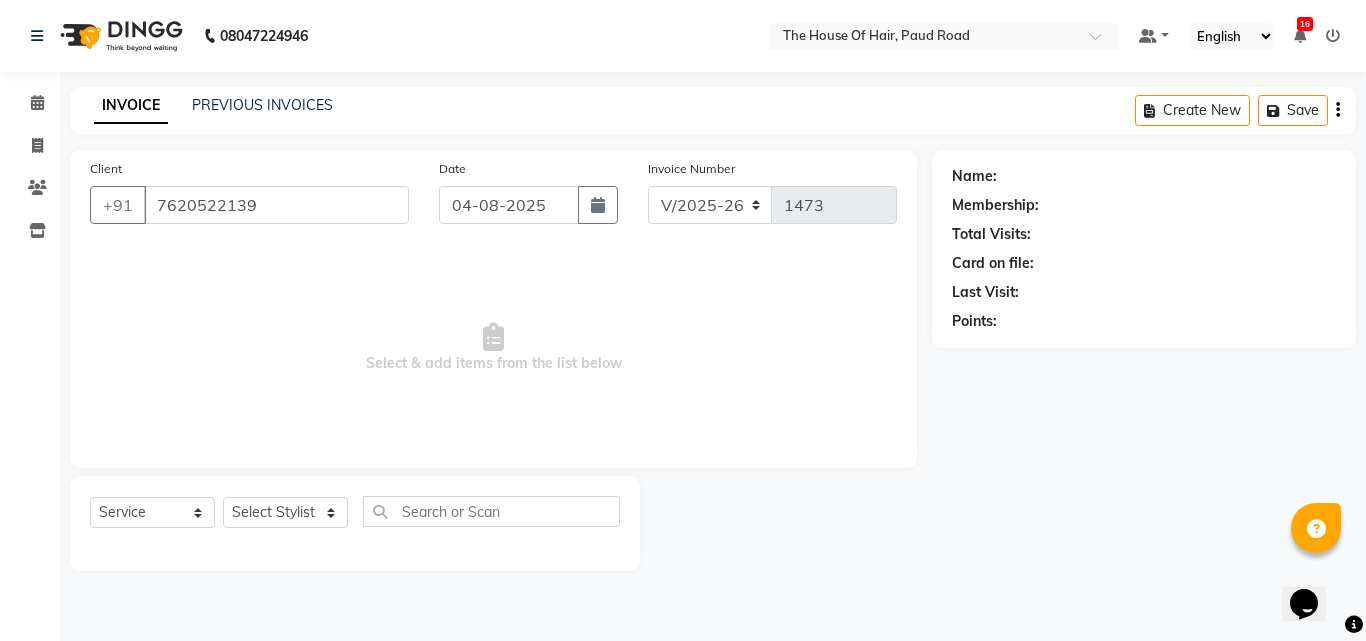 select on "57808" 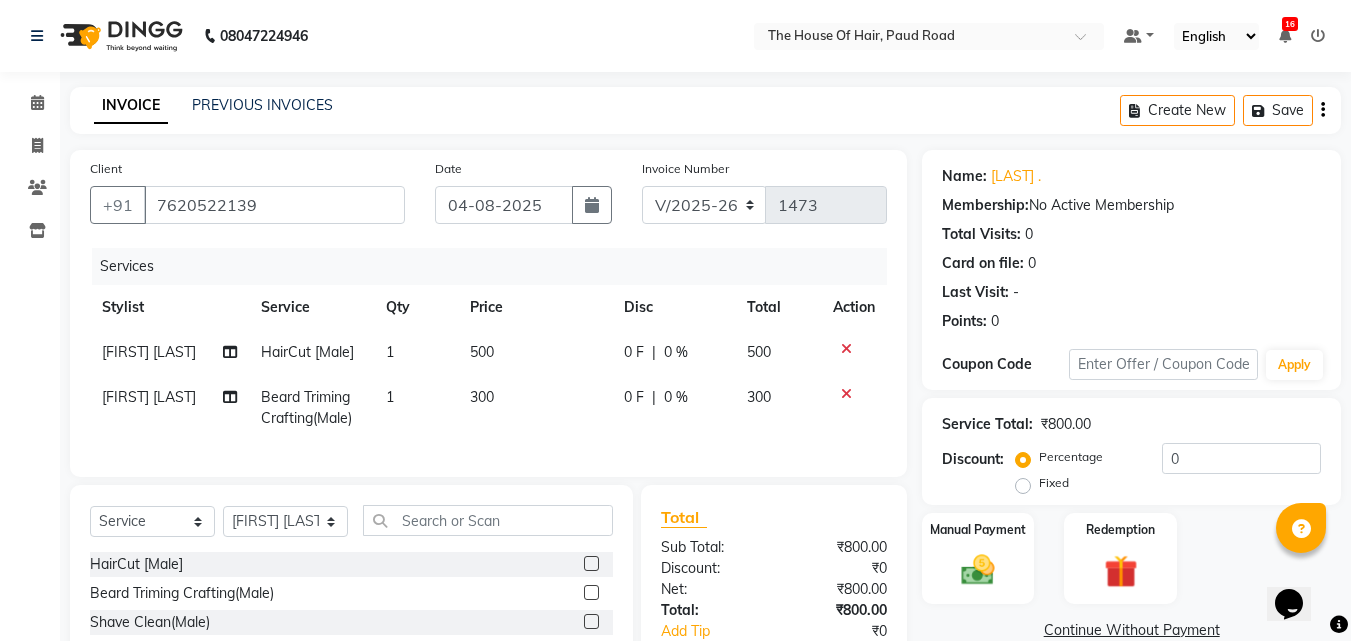 click on "500" 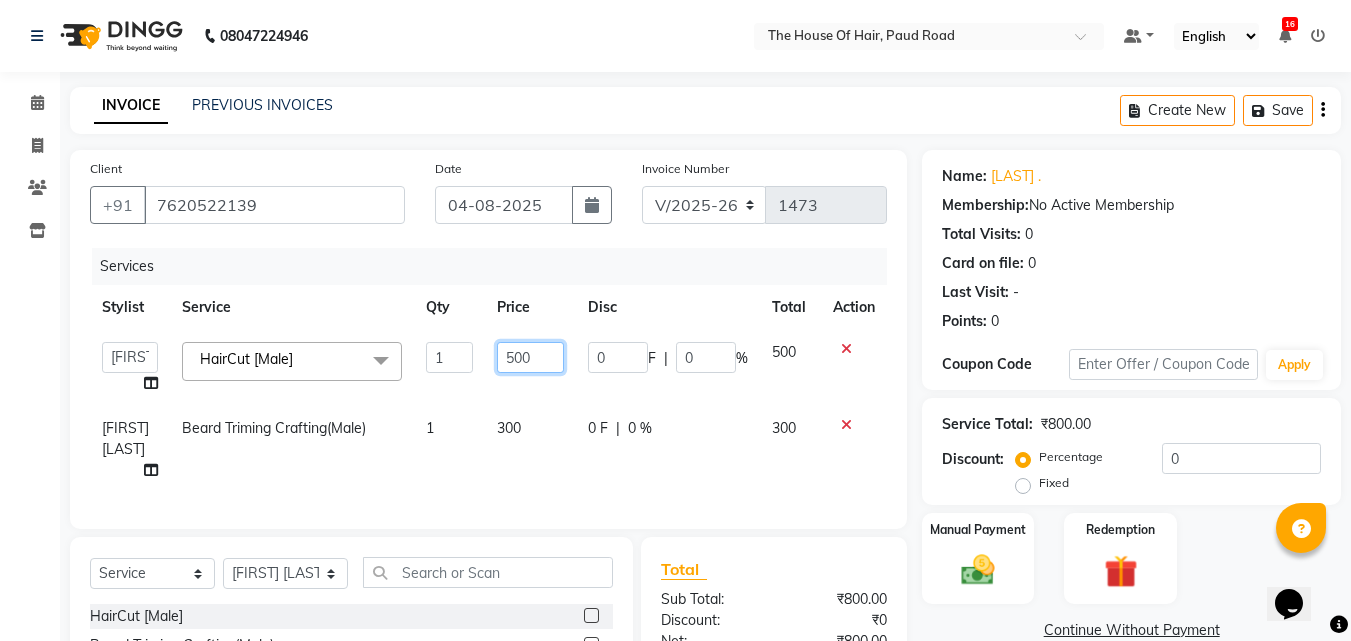 click on "500" 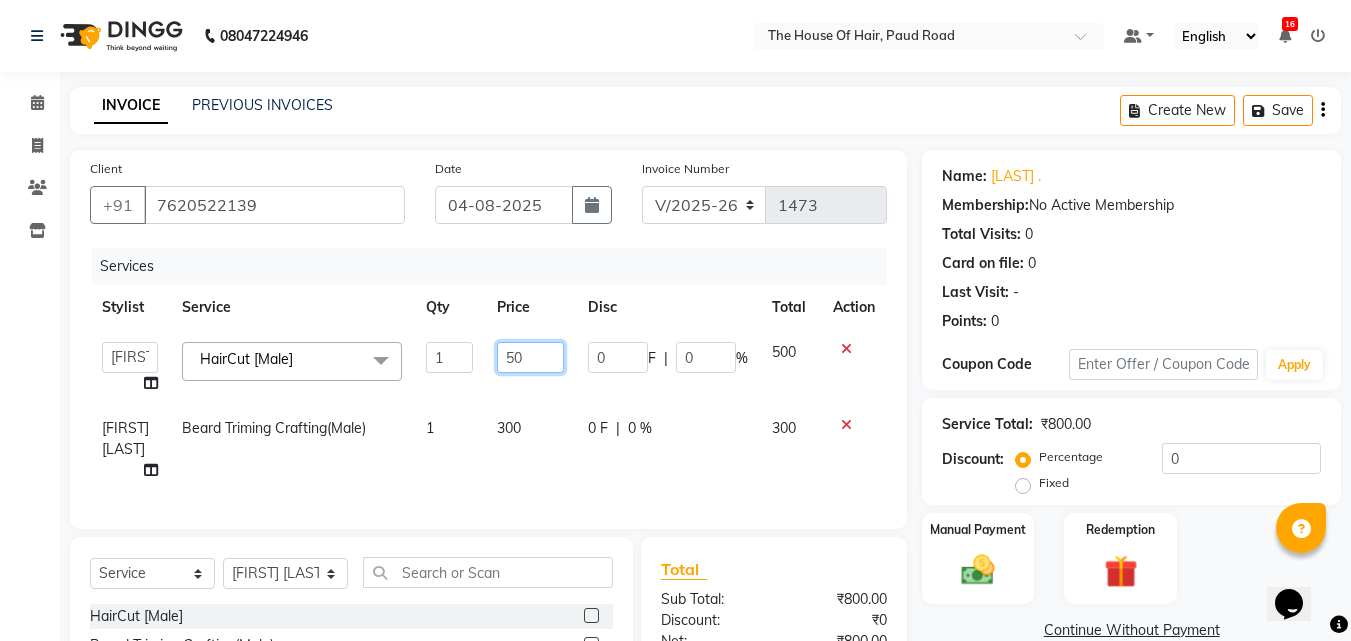 type on "5" 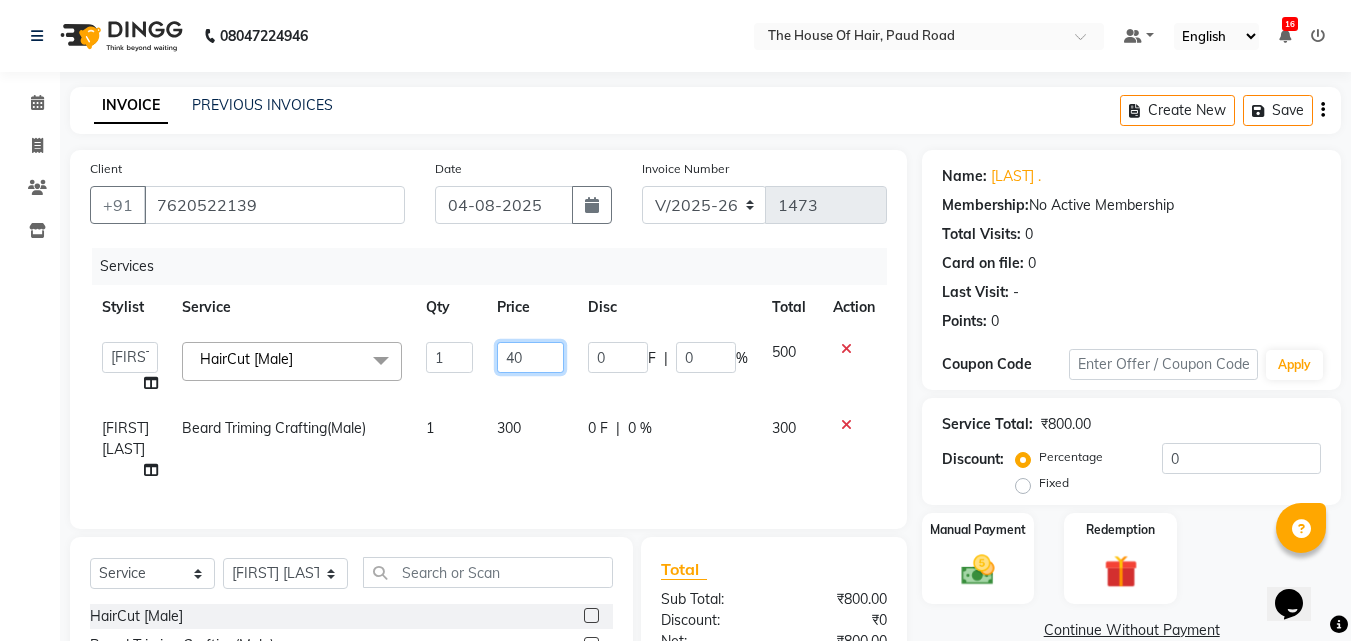 type on "400" 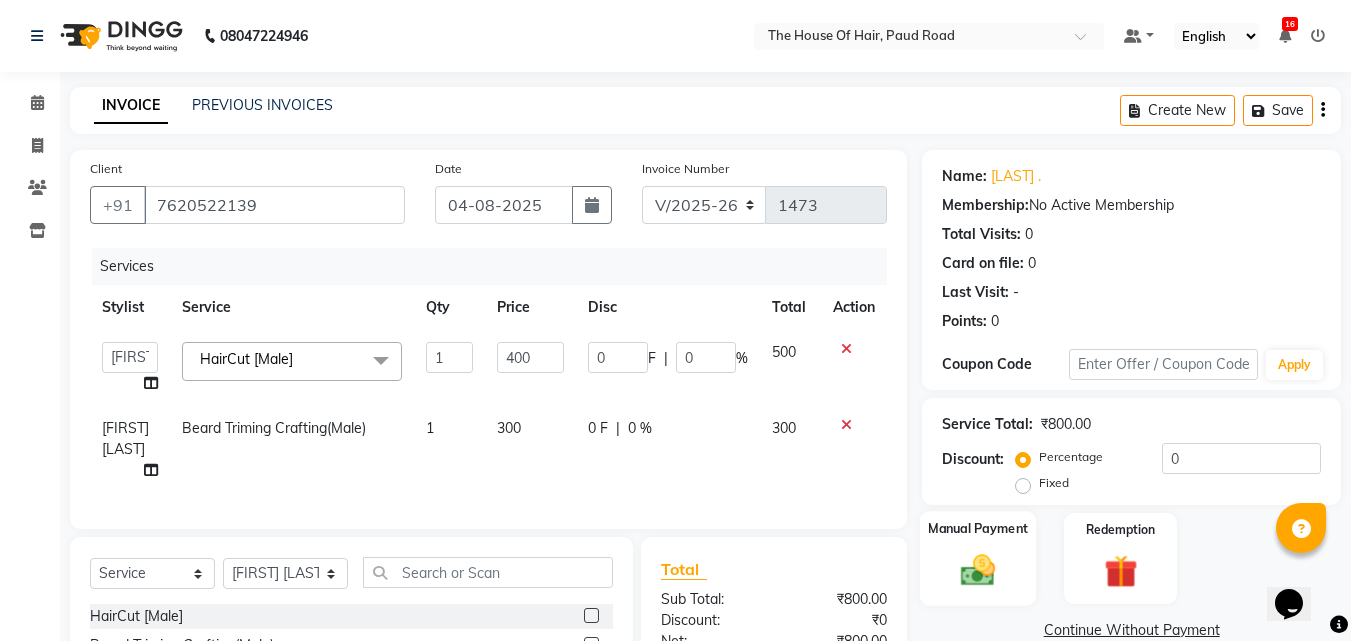 click on "Manual Payment" 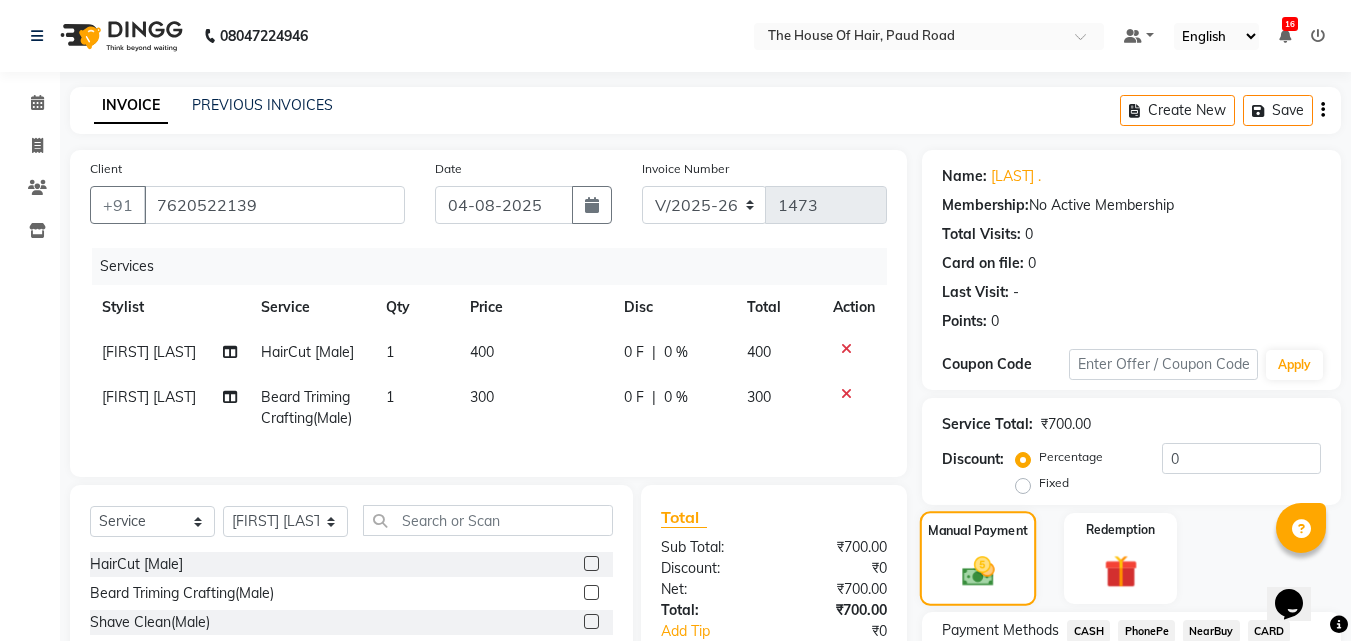 scroll, scrollTop: 184, scrollLeft: 0, axis: vertical 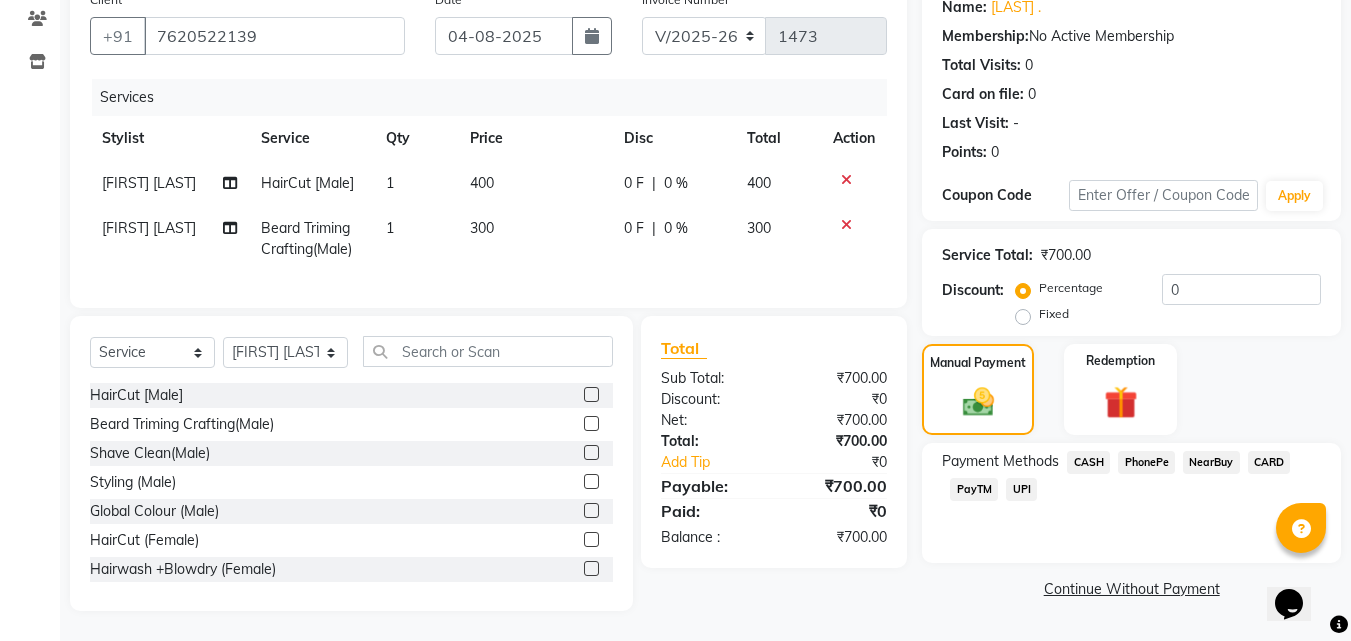click on "UPI" 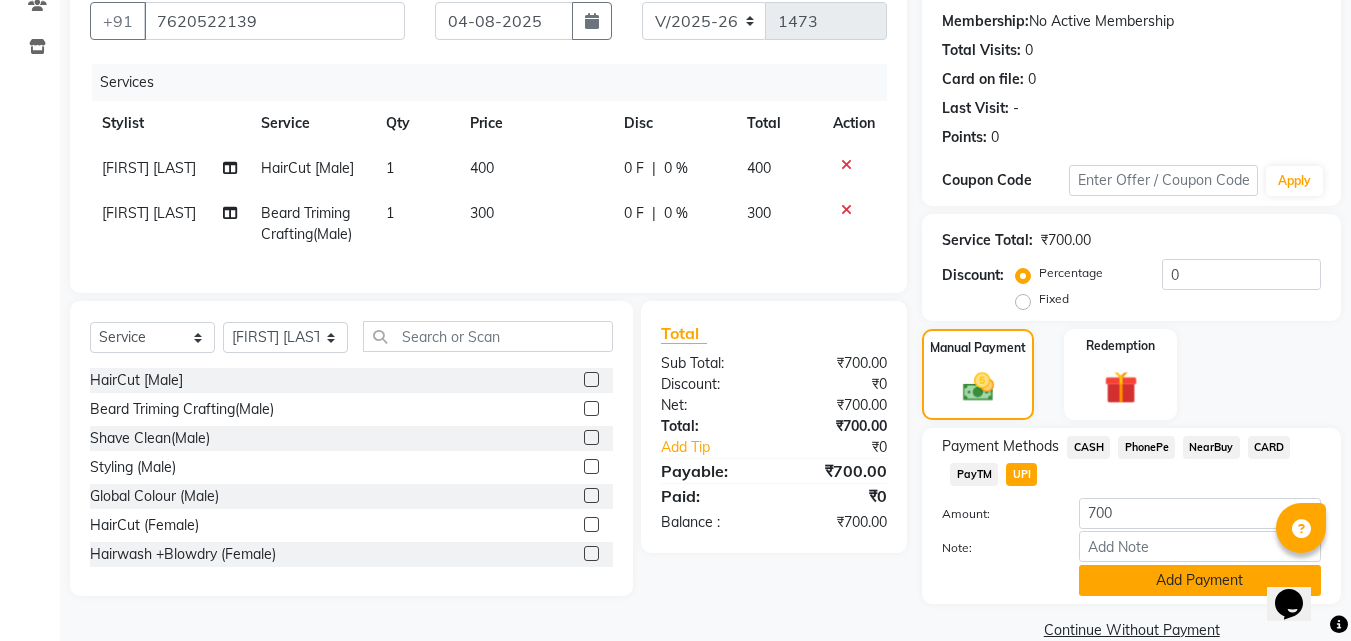 click on "Add Payment" 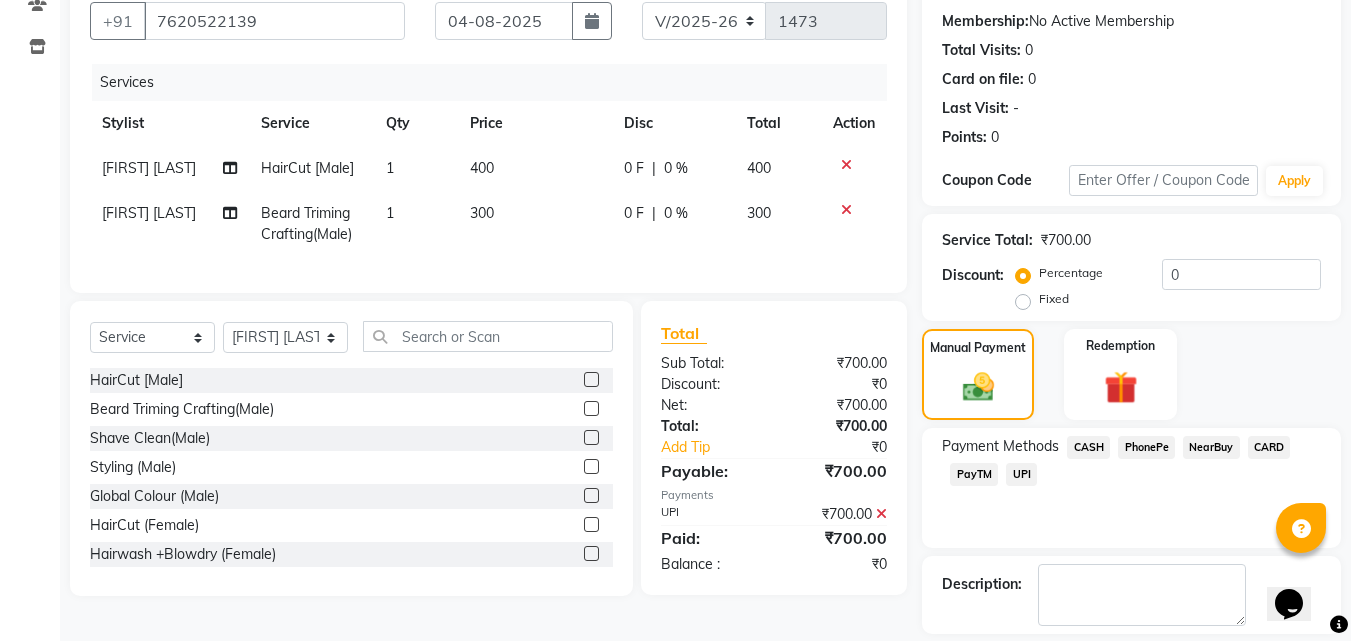 scroll, scrollTop: 275, scrollLeft: 0, axis: vertical 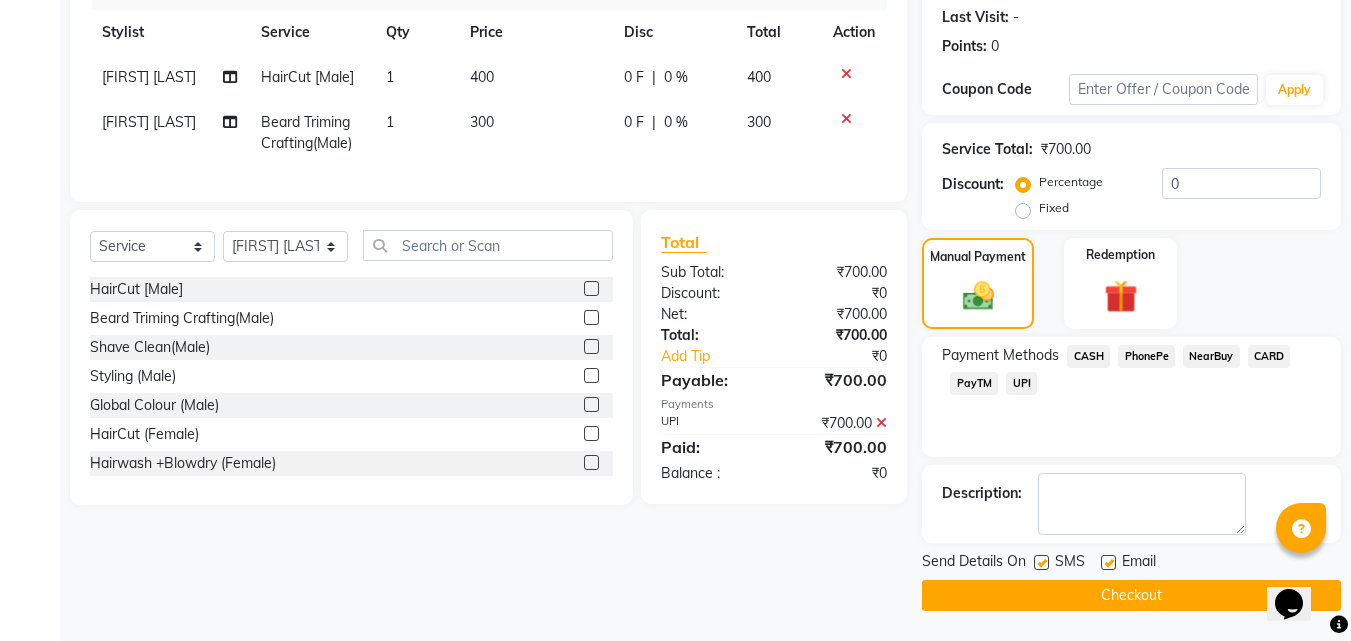 click on "Checkout" 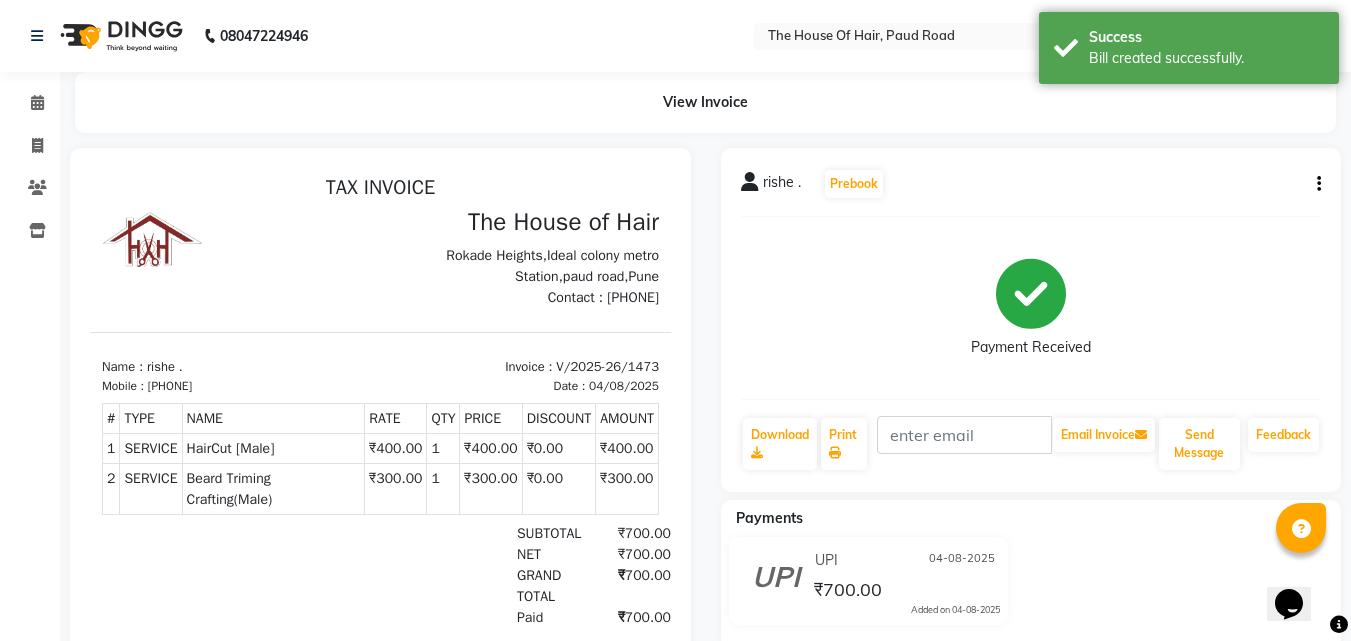 scroll, scrollTop: 0, scrollLeft: 0, axis: both 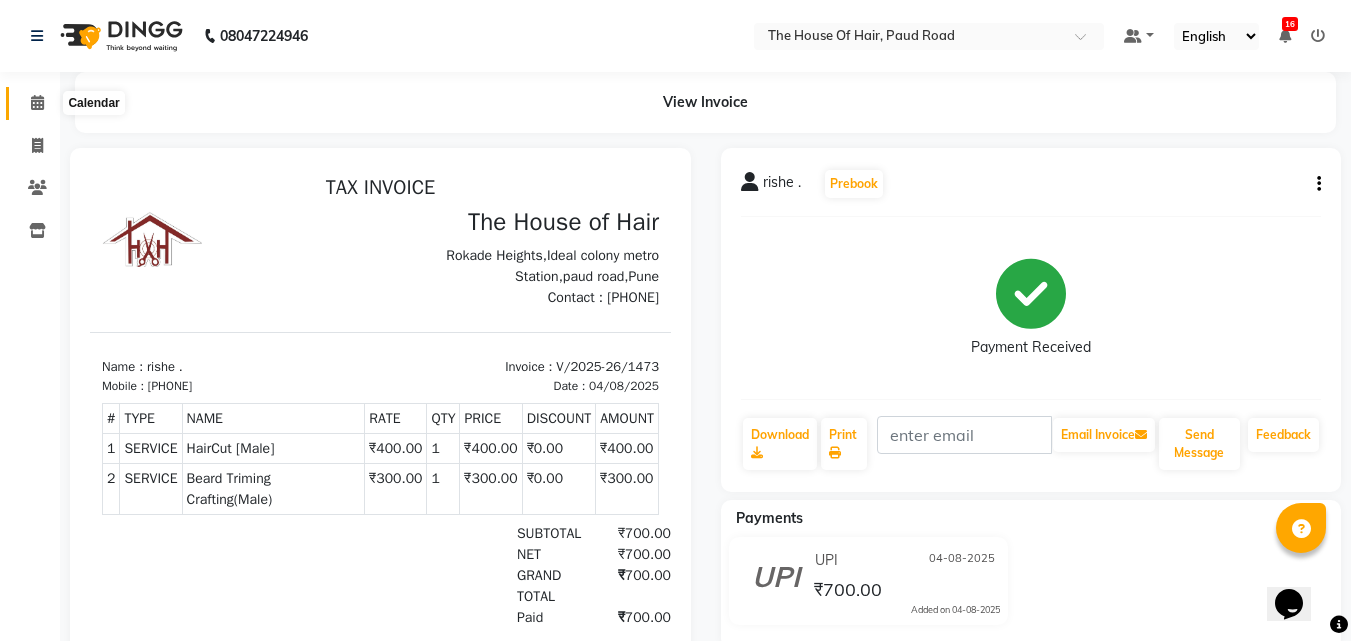 click 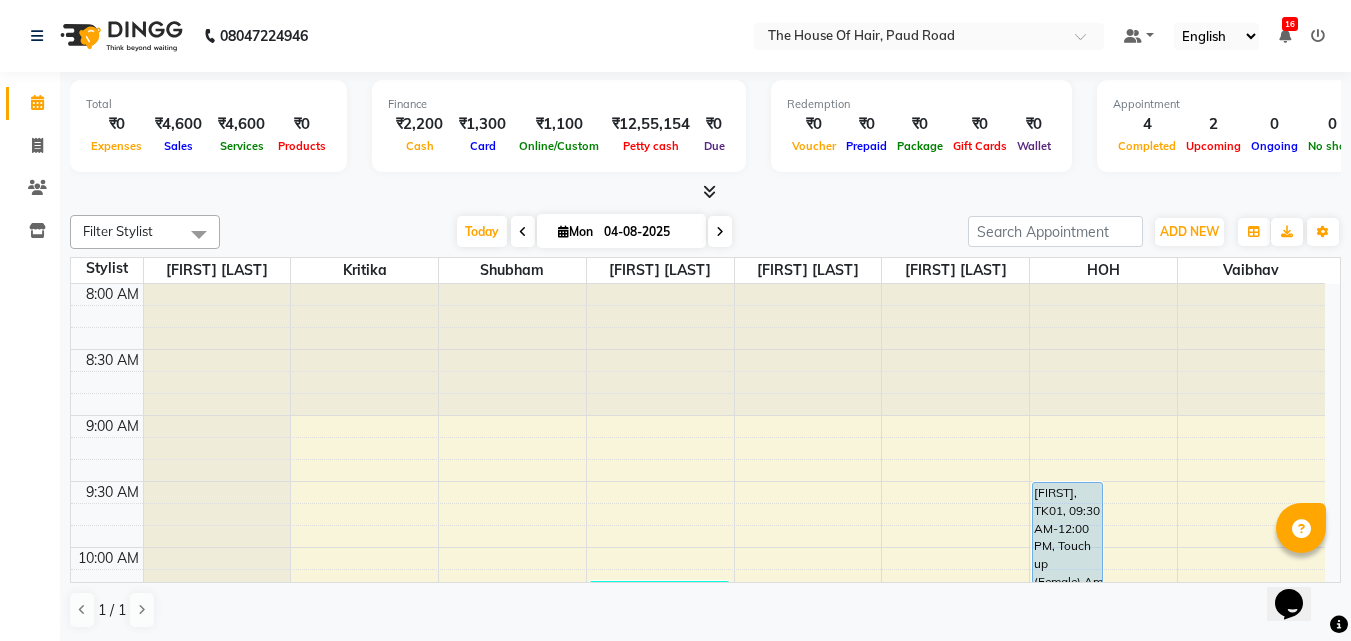 scroll, scrollTop: 1, scrollLeft: 0, axis: vertical 